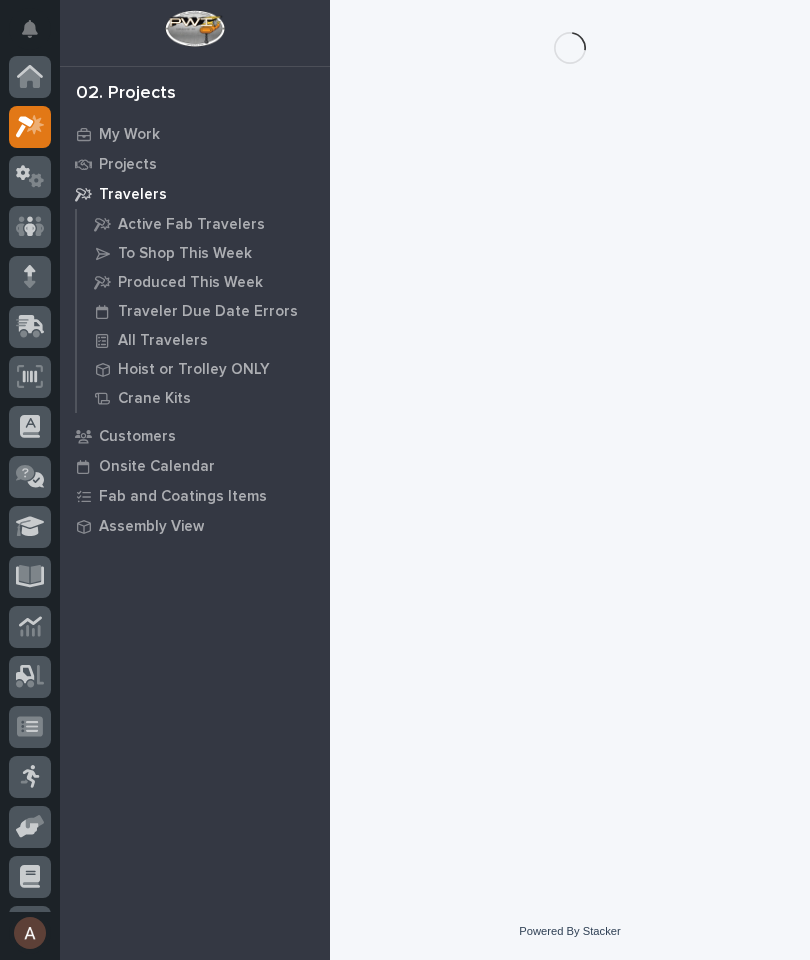 scroll, scrollTop: 0, scrollLeft: 0, axis: both 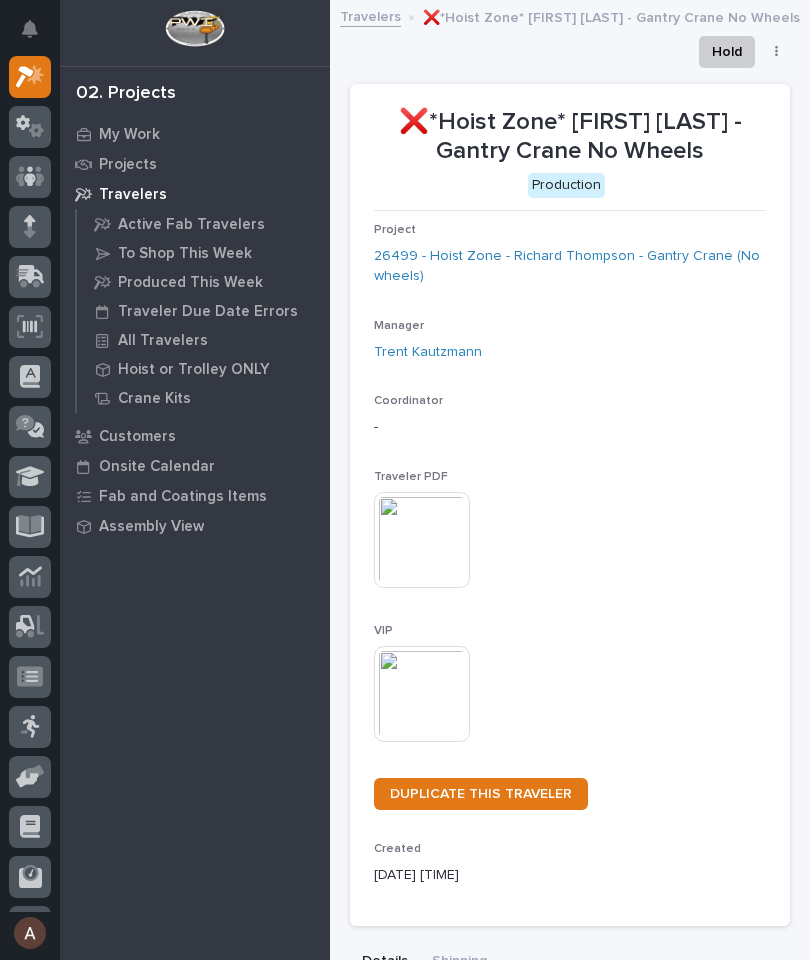 click at bounding box center (30, 276) 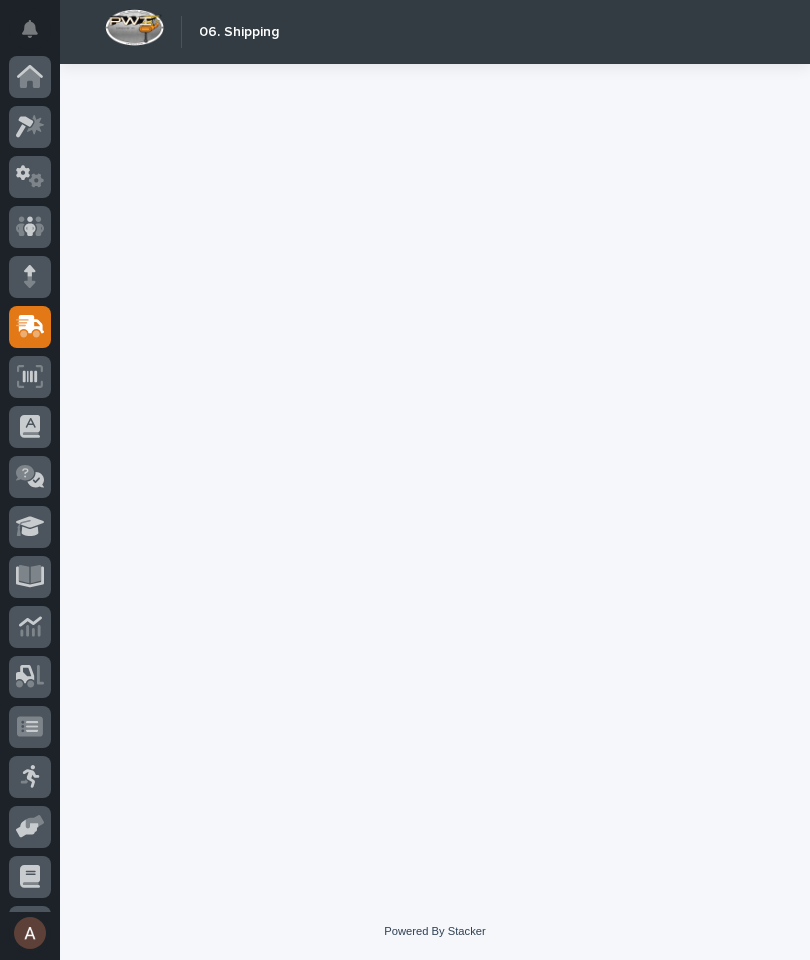 scroll, scrollTop: 94, scrollLeft: 0, axis: vertical 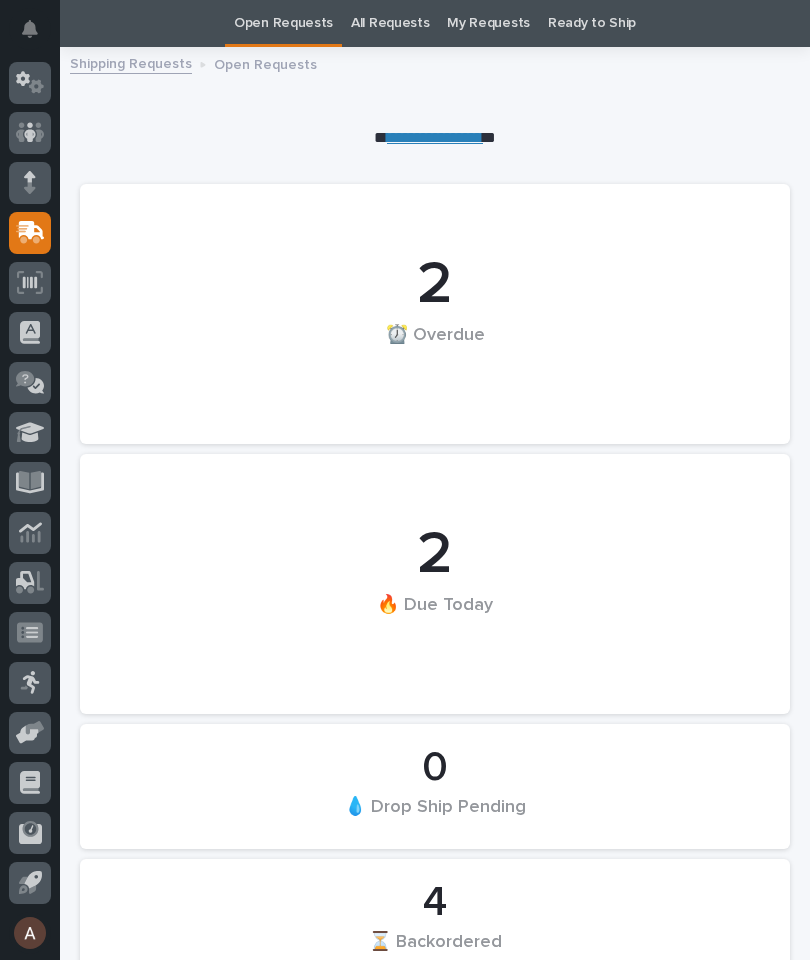 click on "All Requests" at bounding box center (390, 23) 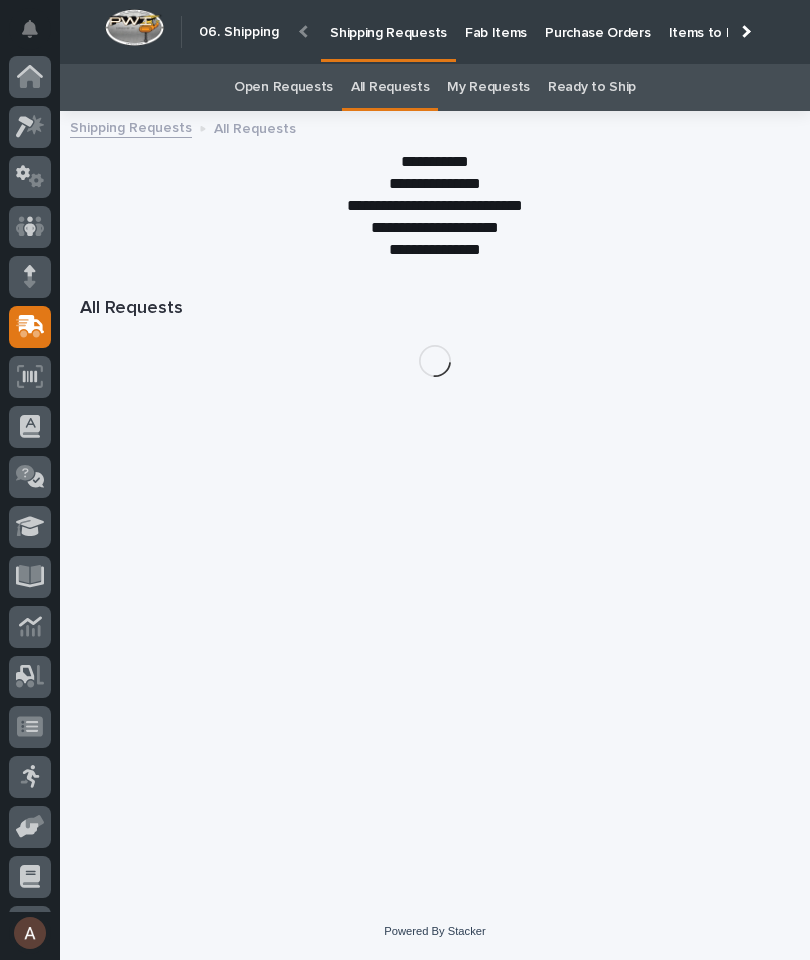 scroll, scrollTop: 94, scrollLeft: 0, axis: vertical 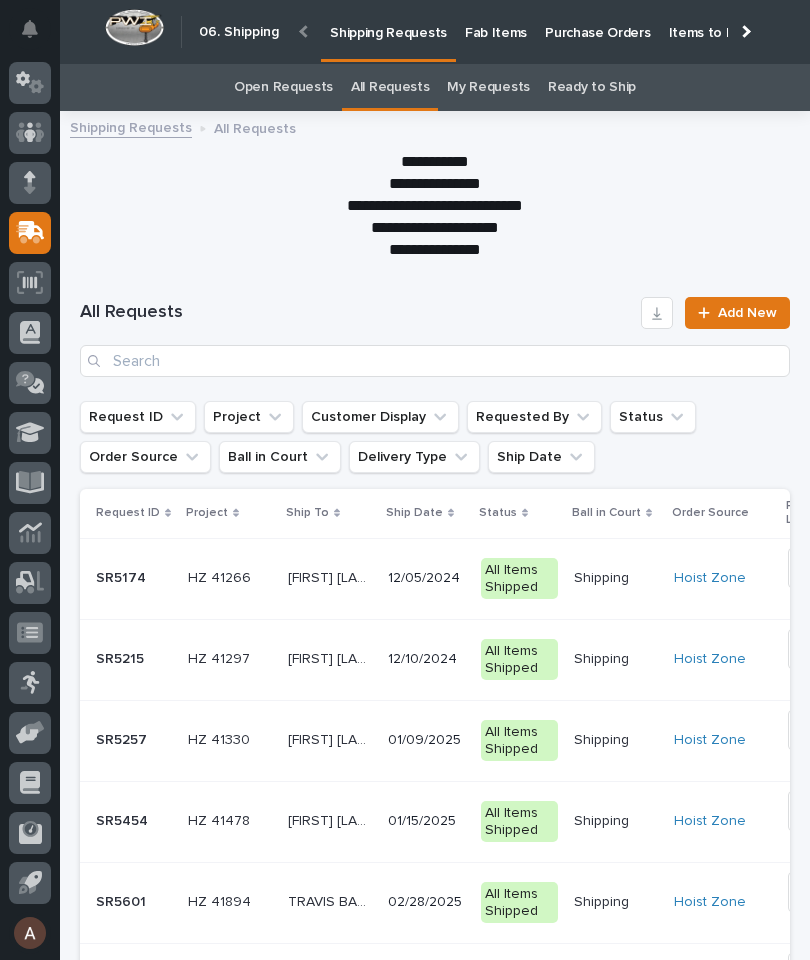 click on "Fab Items" at bounding box center [496, 21] 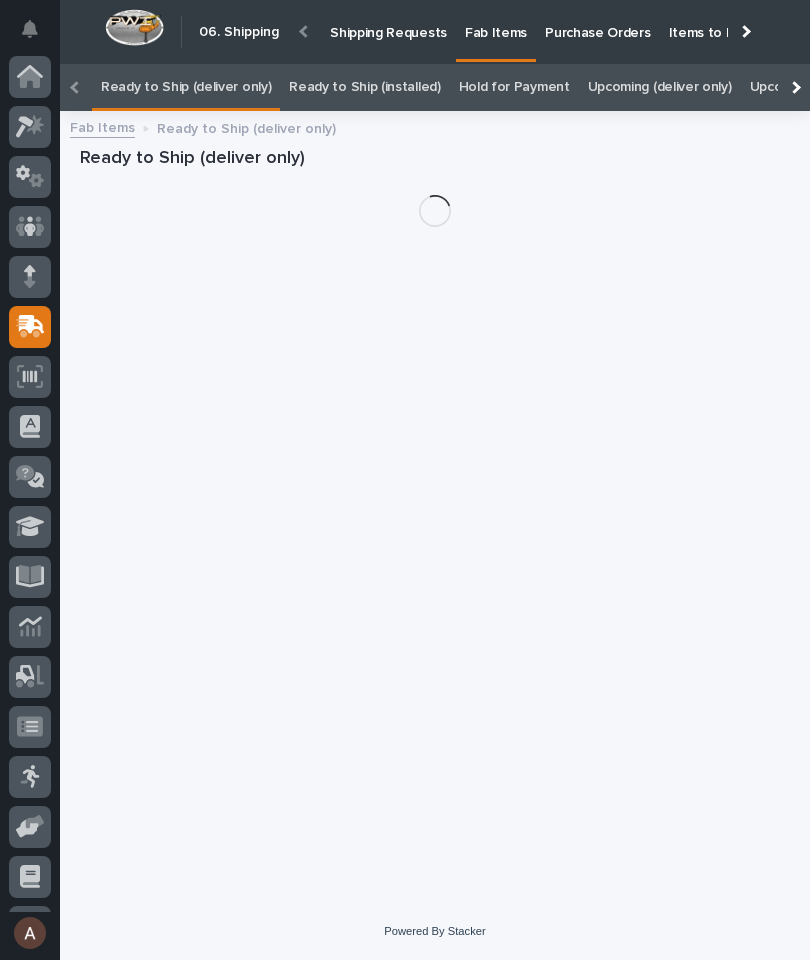 scroll, scrollTop: 26, scrollLeft: 0, axis: vertical 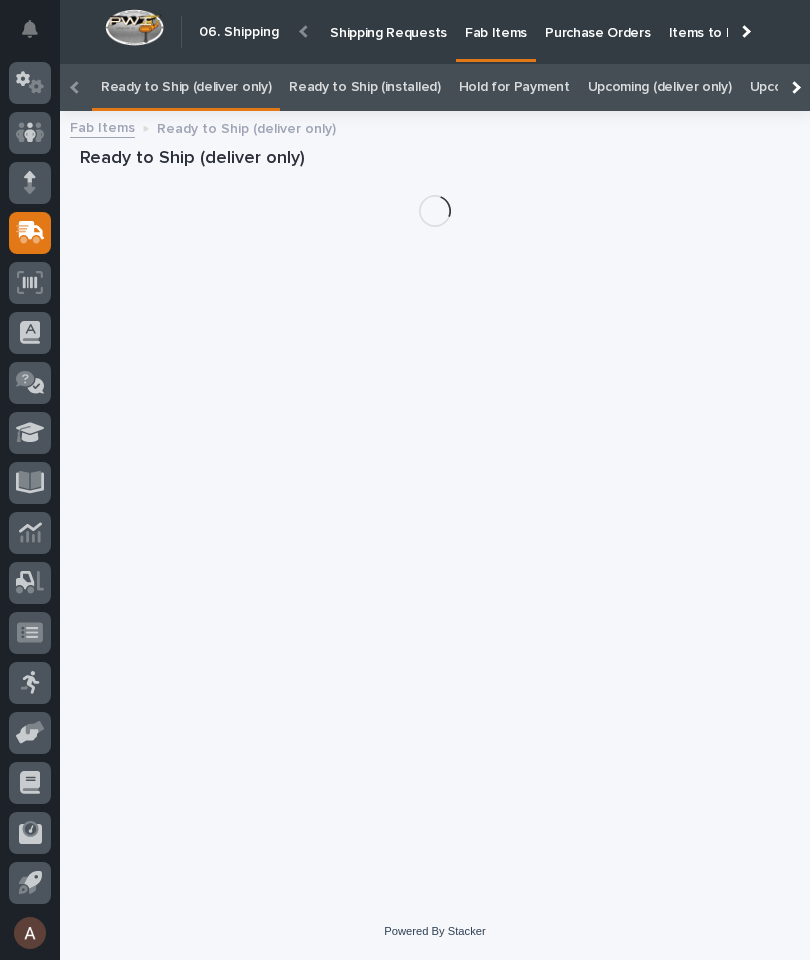 click at bounding box center (76, 87) 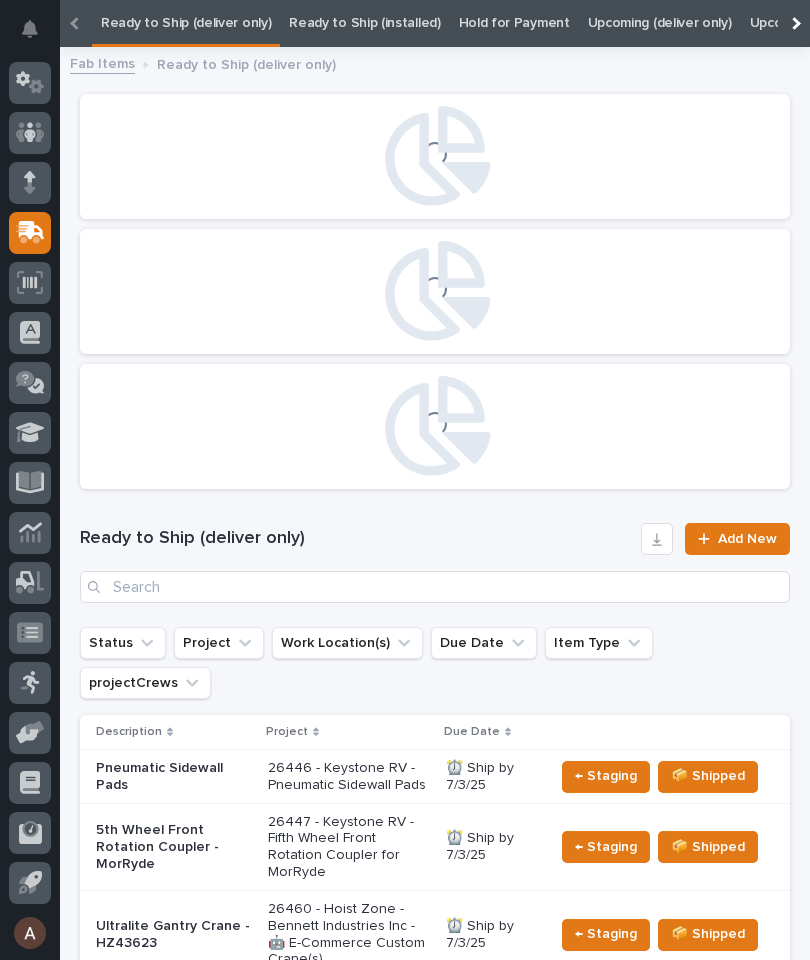 scroll, scrollTop: 0, scrollLeft: 0, axis: both 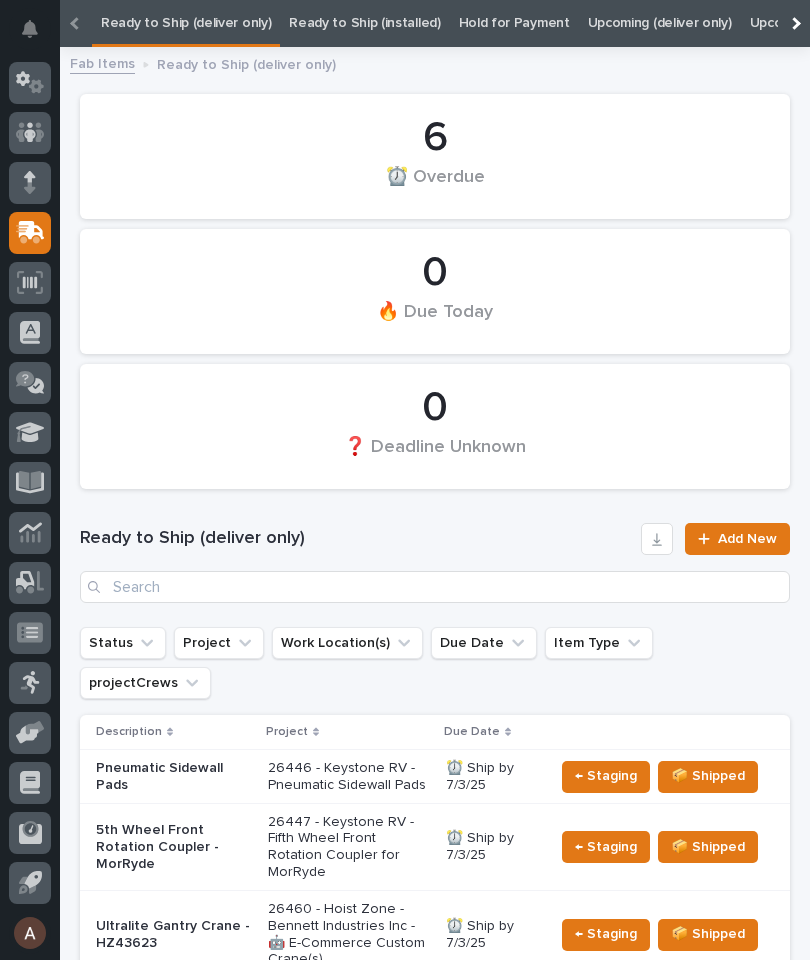 click at bounding box center (76, 23) 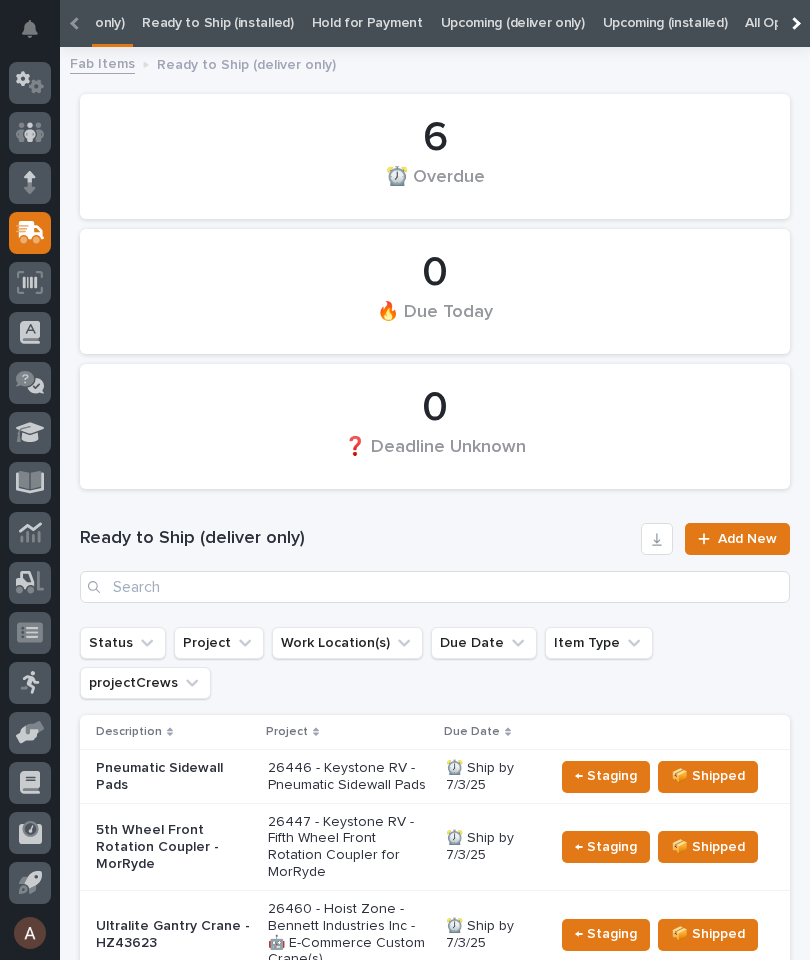 scroll, scrollTop: 0, scrollLeft: 343, axis: horizontal 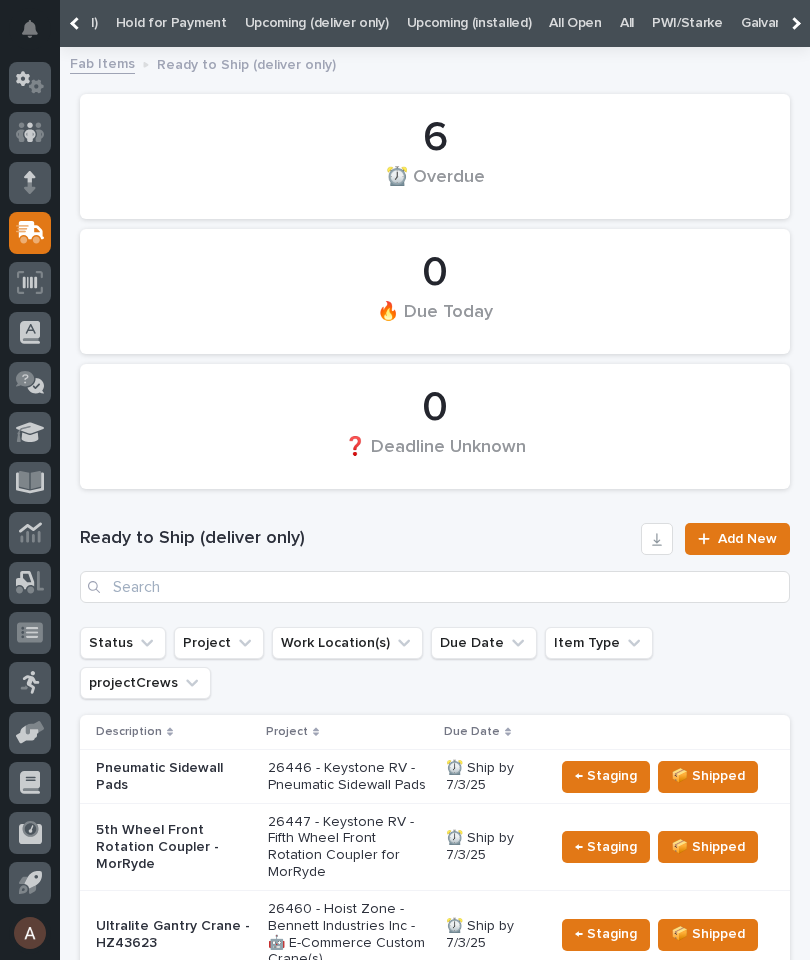 click on "All" at bounding box center [627, 23] 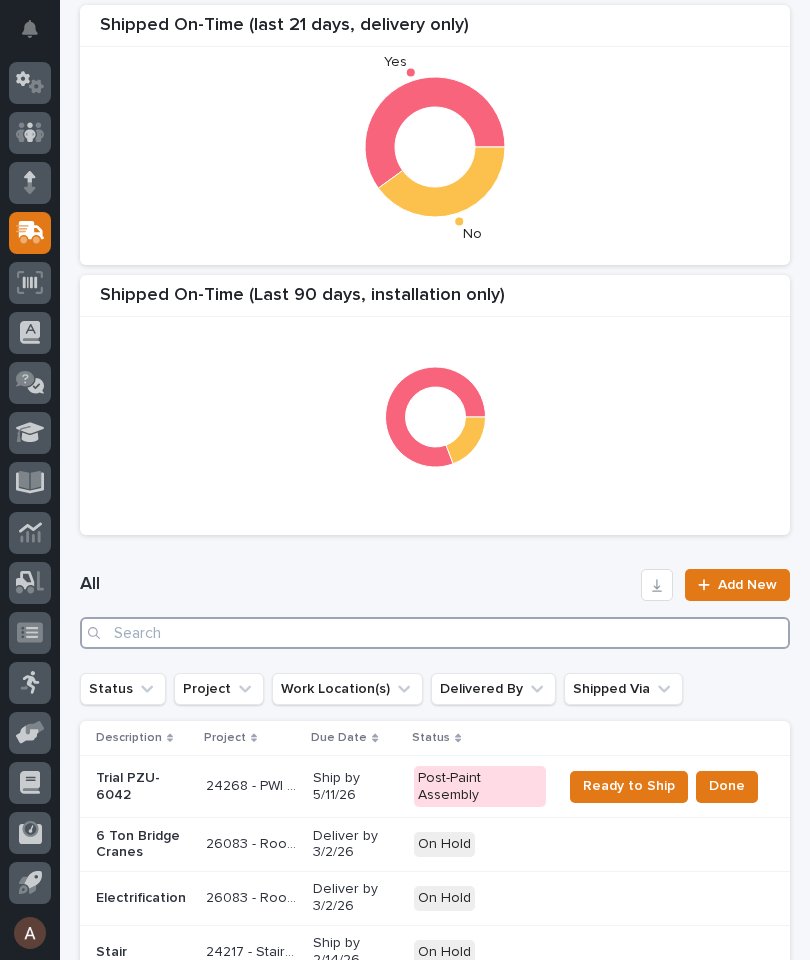 click at bounding box center (435, 633) 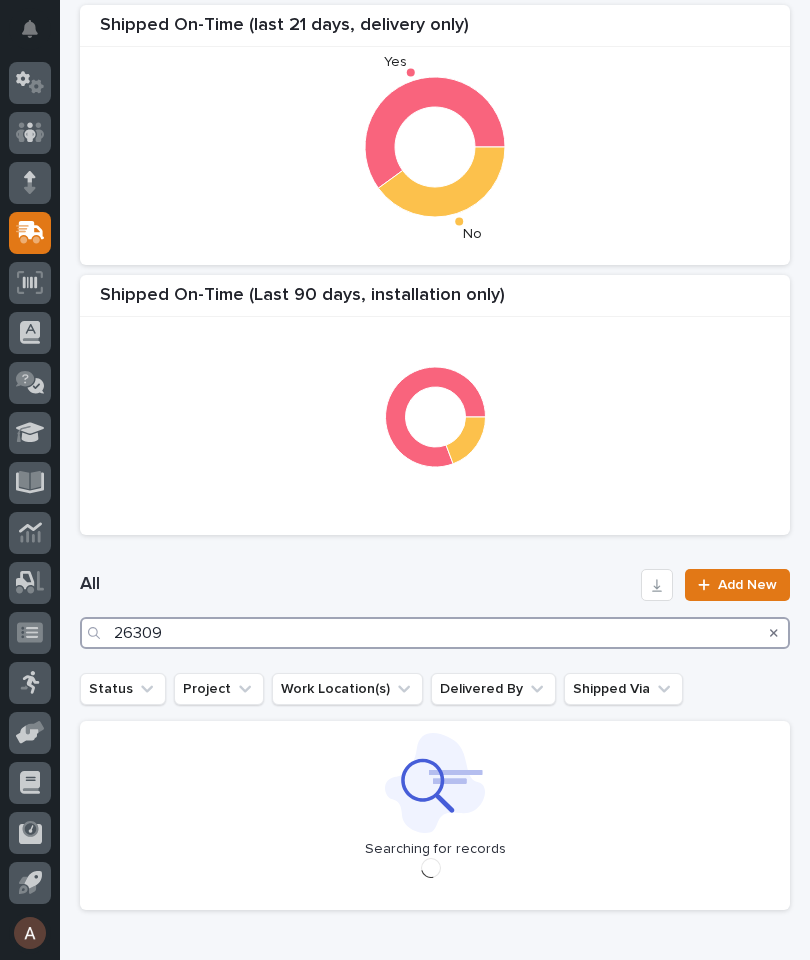 type on "26309" 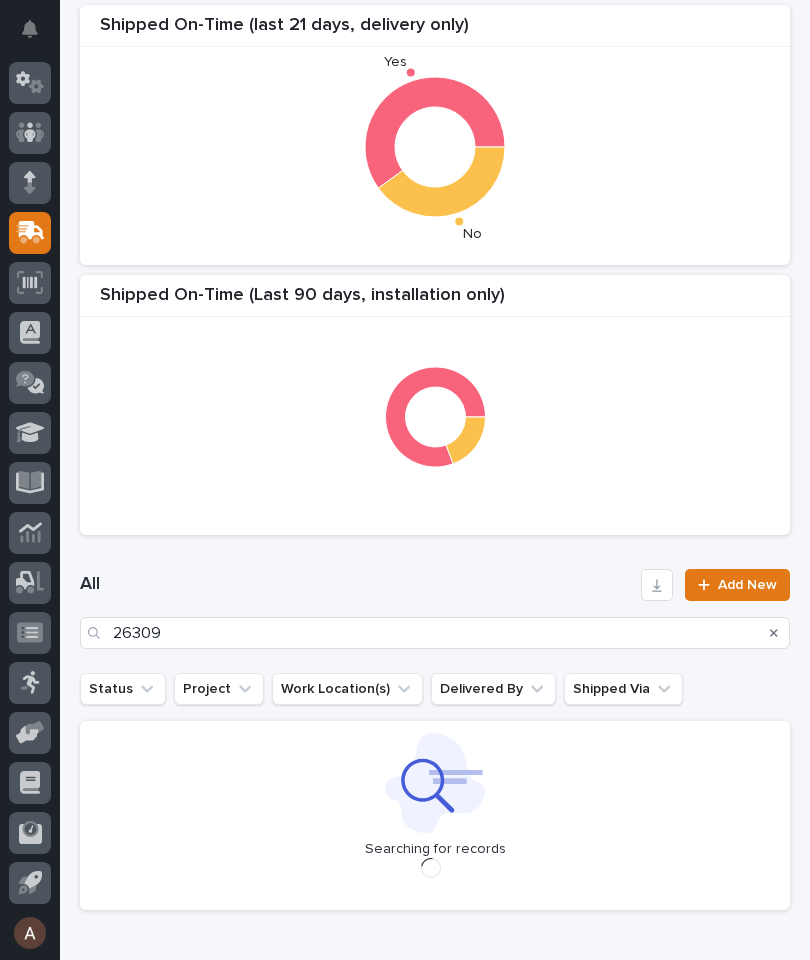 click on "Shipped On-Time (last 21 days, delivery only) Yes No" at bounding box center (435, 135) 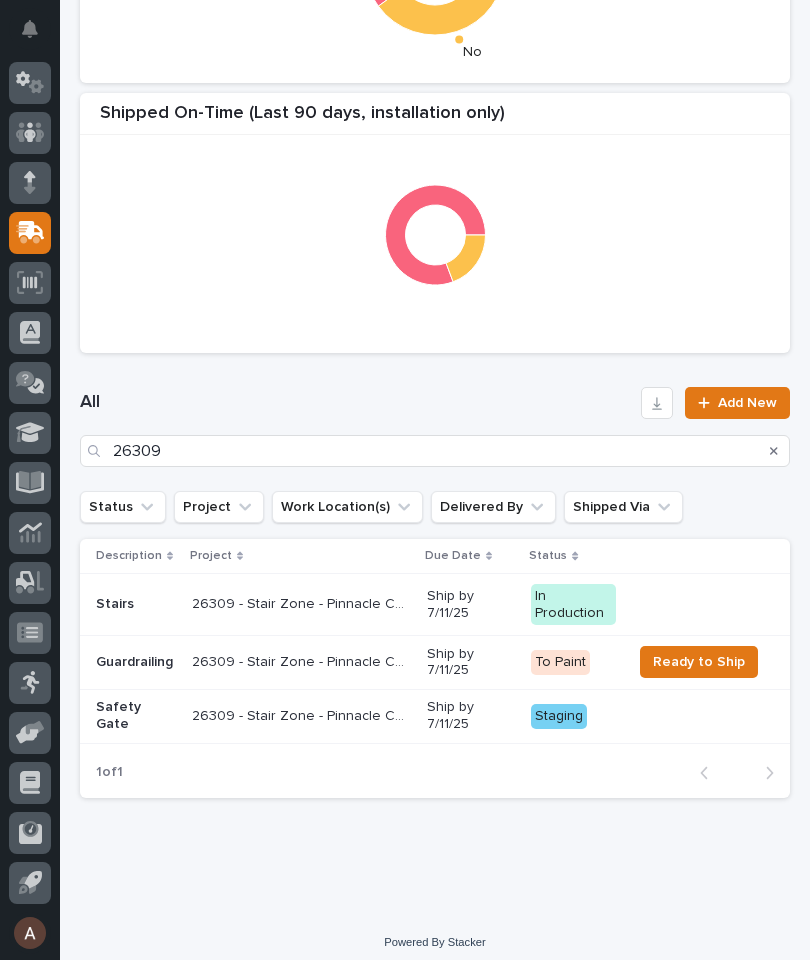 click on "Safety Gate" at bounding box center (136, 604) 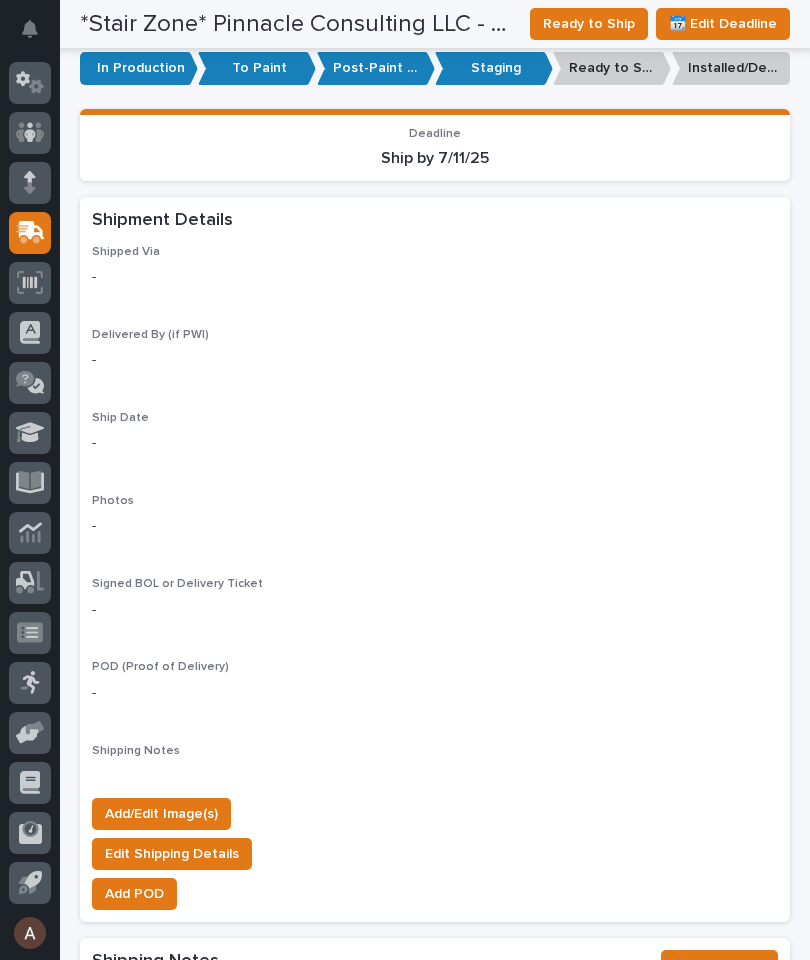 click on "Add/Edit Image(s)" at bounding box center [161, 814] 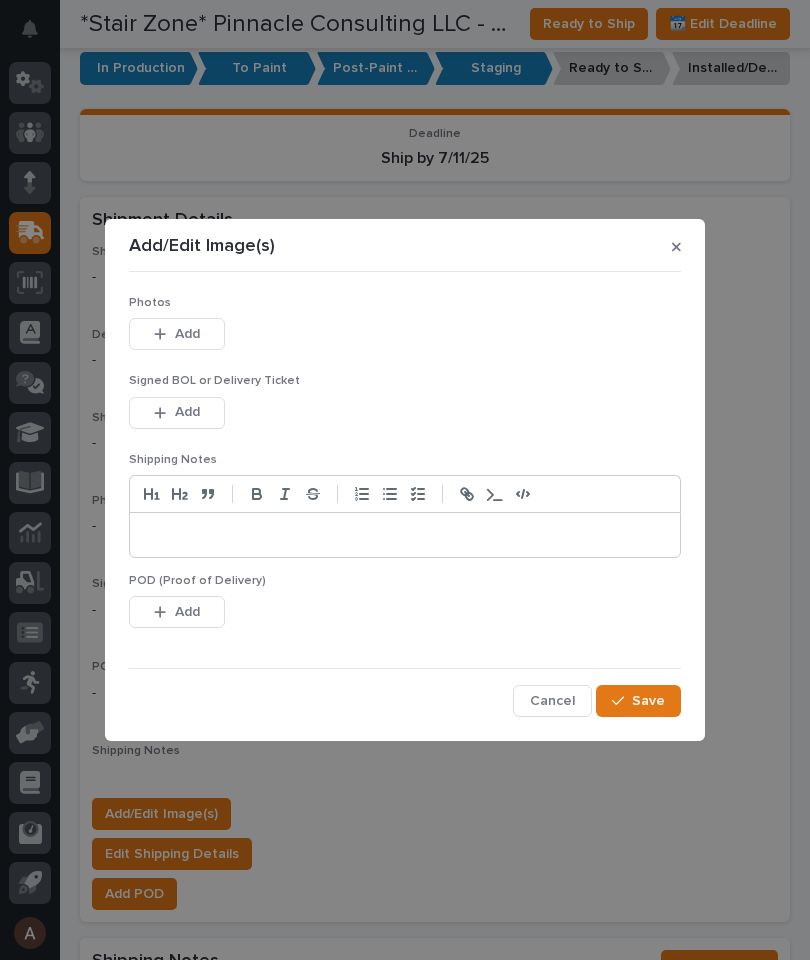 click on "Add" at bounding box center (177, 334) 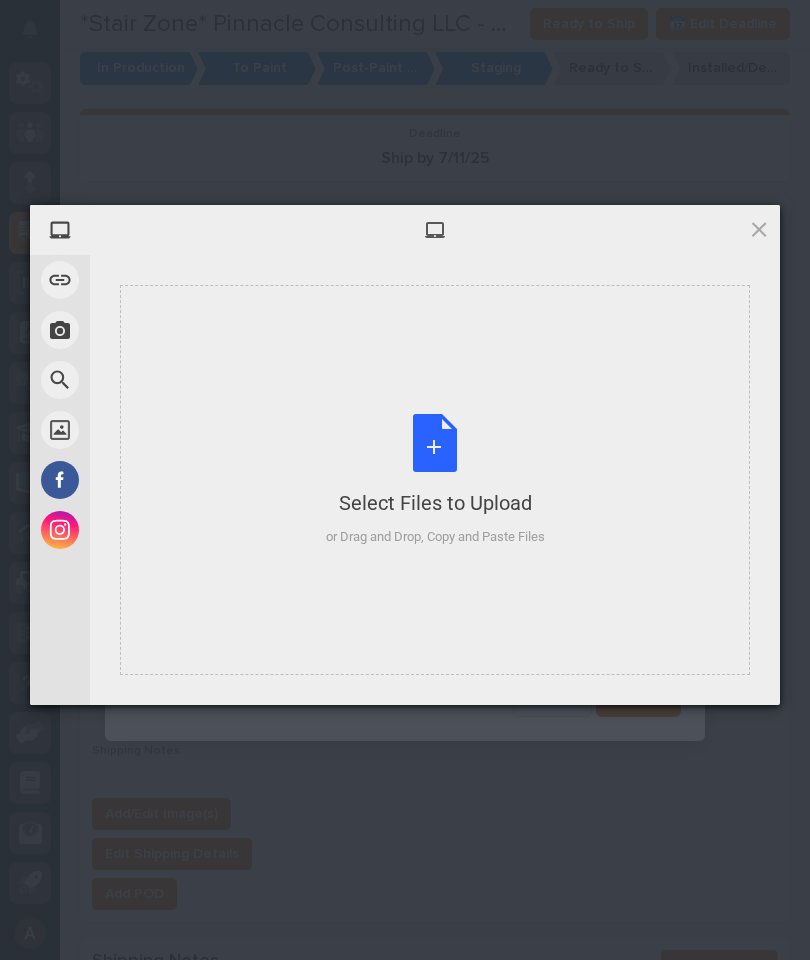click on "Select Files to Upload
or Drag and Drop, Copy and Paste Files" at bounding box center (435, 480) 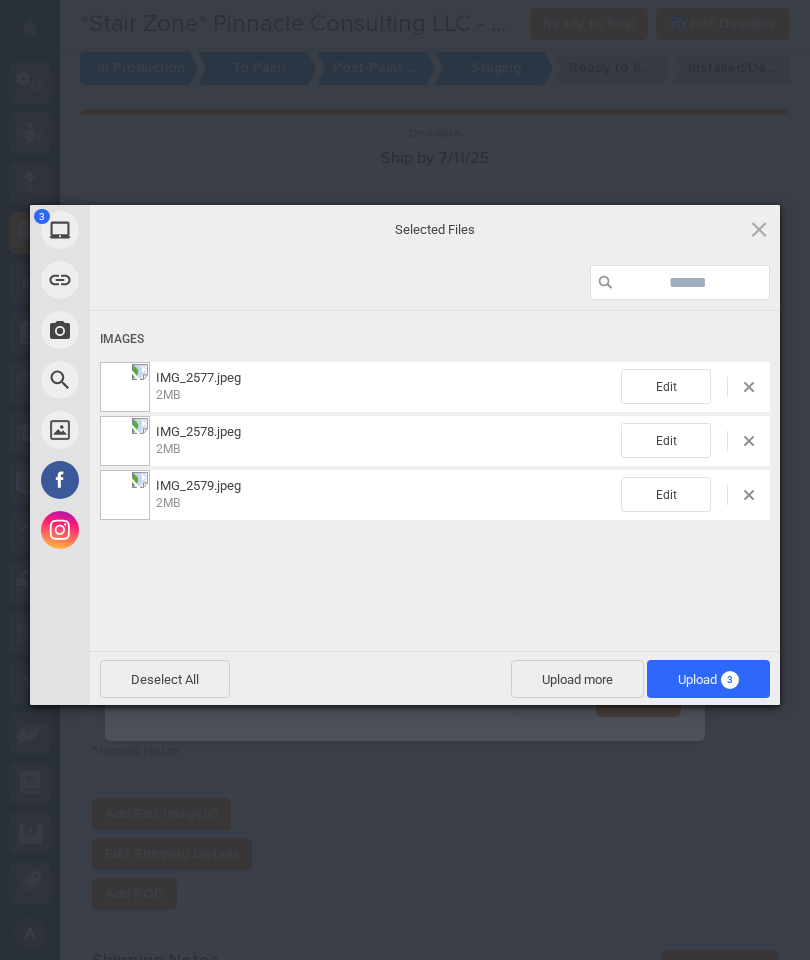 click on "Upload
3" at bounding box center (708, 679) 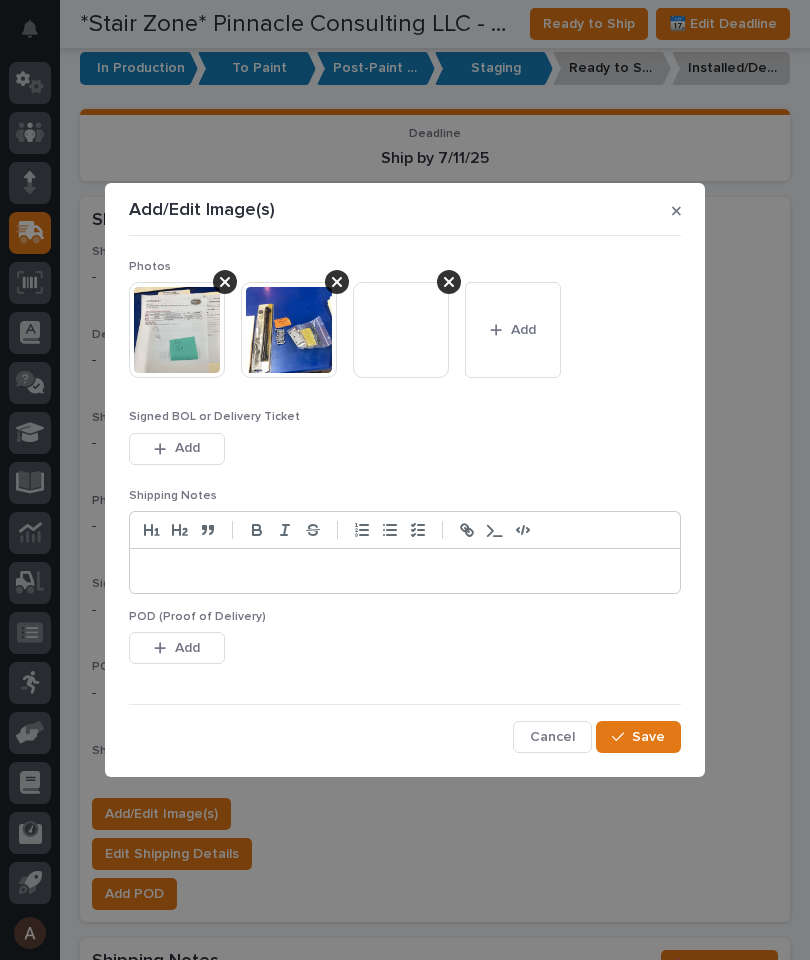 click on "Save" at bounding box center [638, 737] 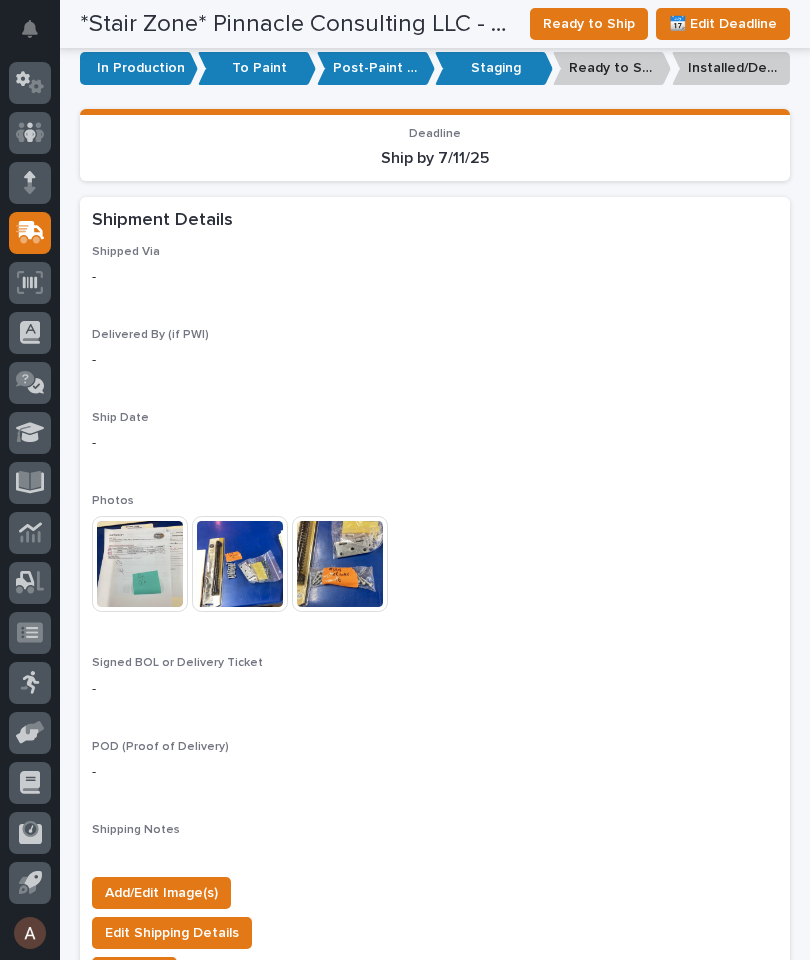 click on "Ready to Ship" at bounding box center [589, 24] 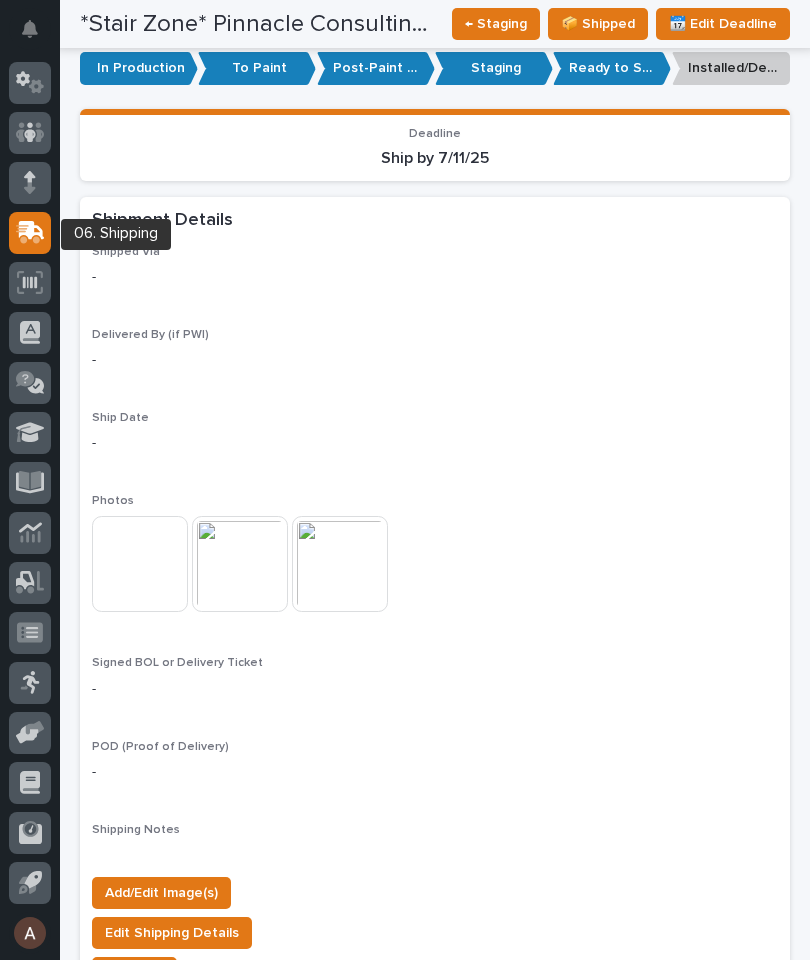 click at bounding box center [30, 232] 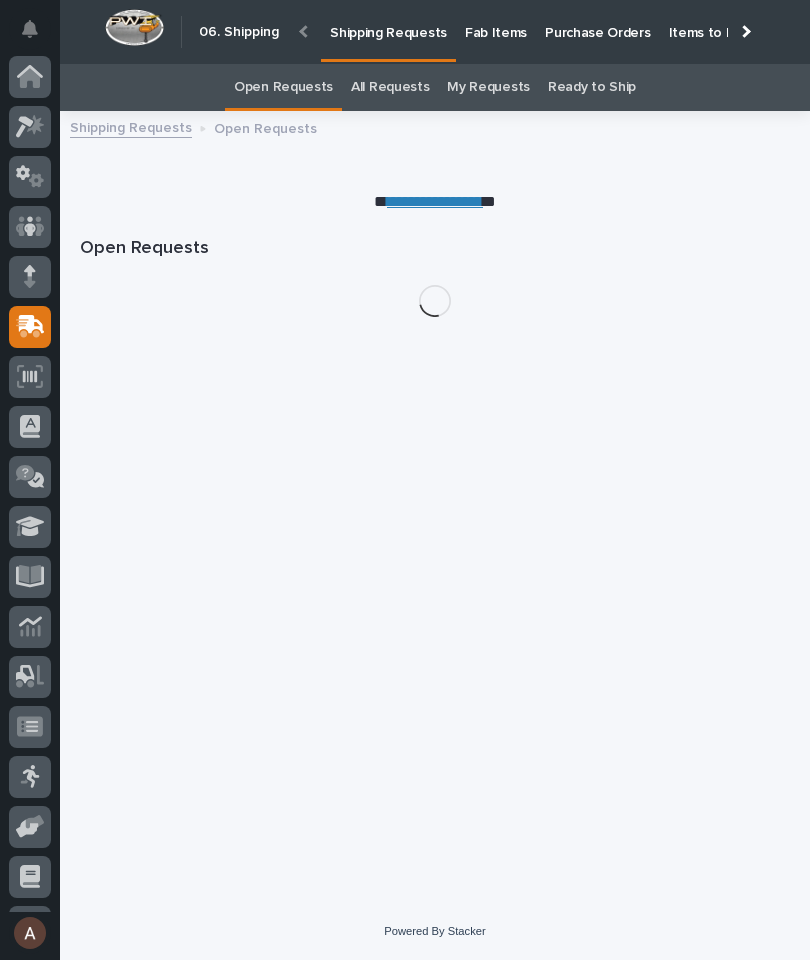 scroll, scrollTop: 94, scrollLeft: 0, axis: vertical 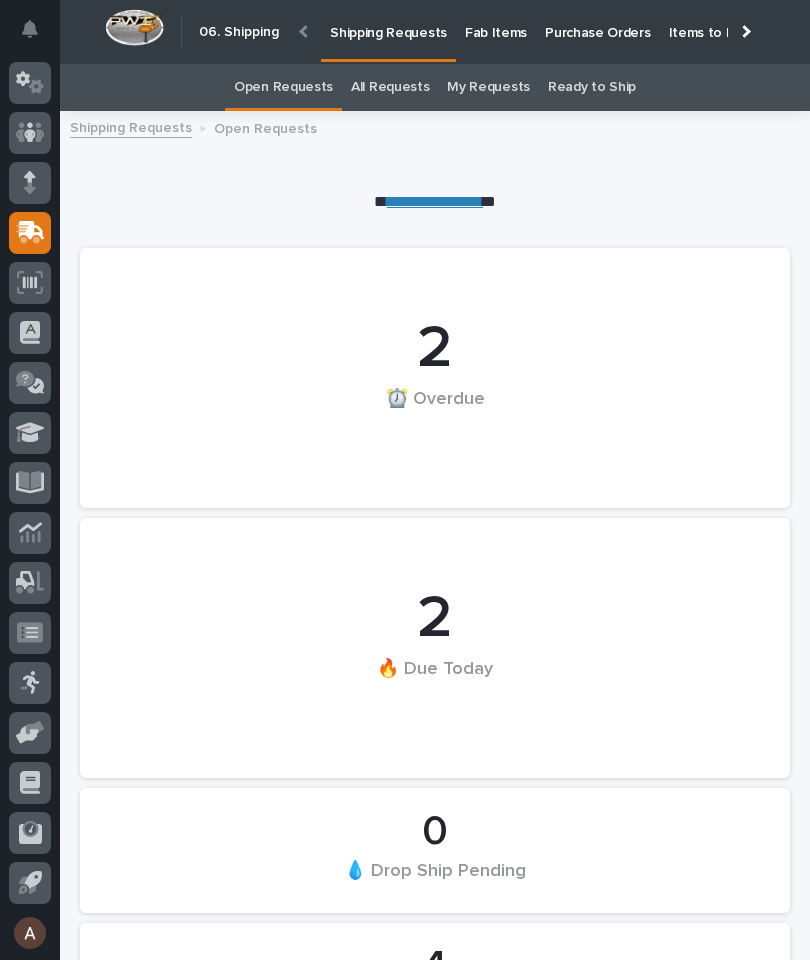 click at bounding box center (305, 31) 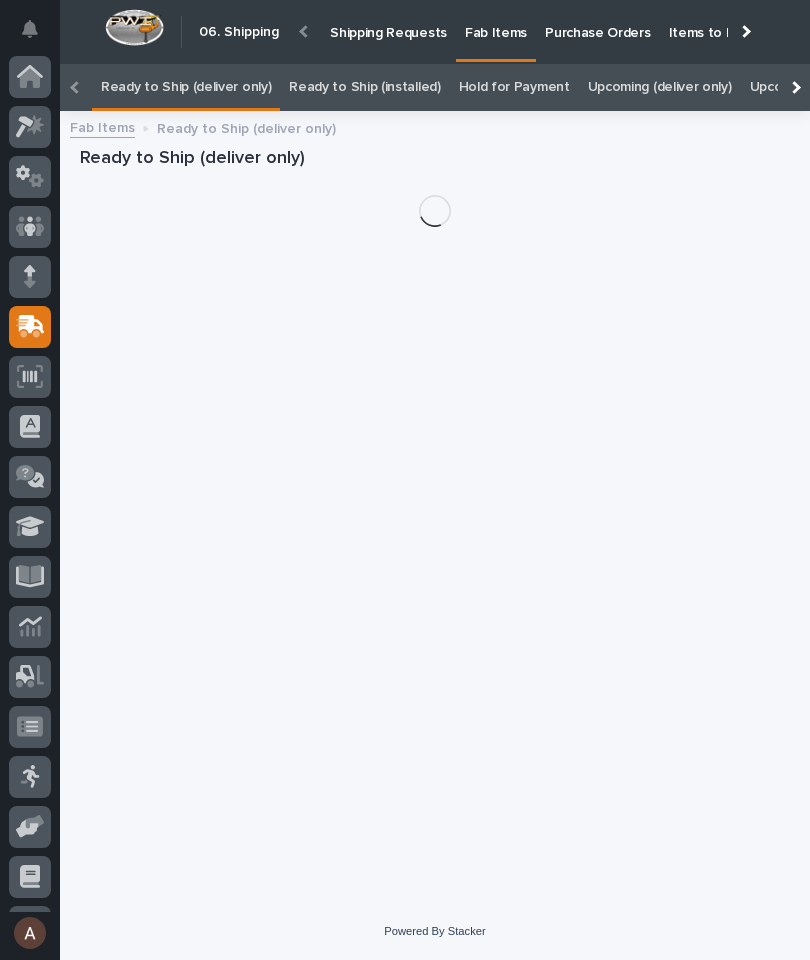scroll, scrollTop: 0, scrollLeft: -214, axis: horizontal 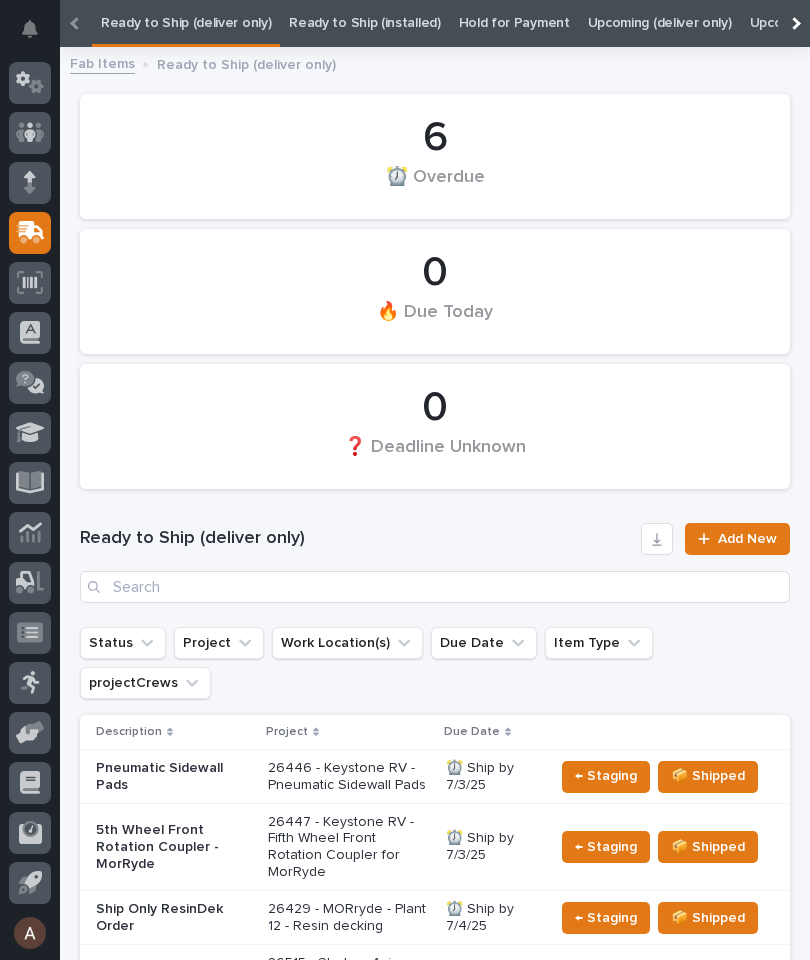 click at bounding box center [76, 23] 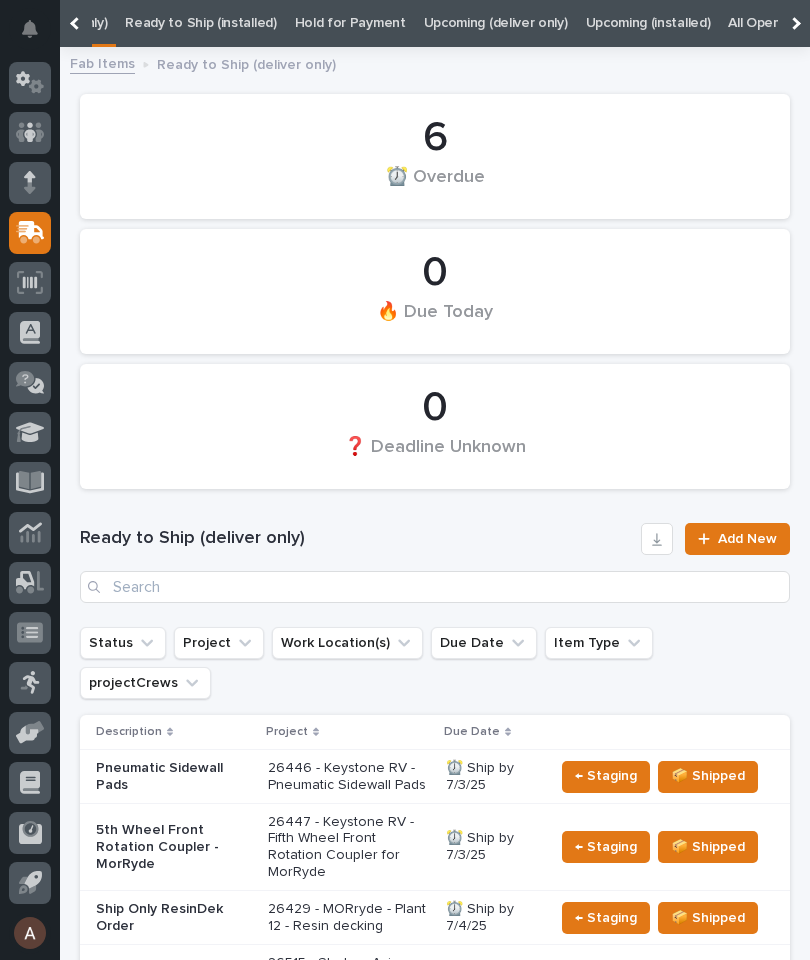 scroll, scrollTop: 0, scrollLeft: 202, axis: horizontal 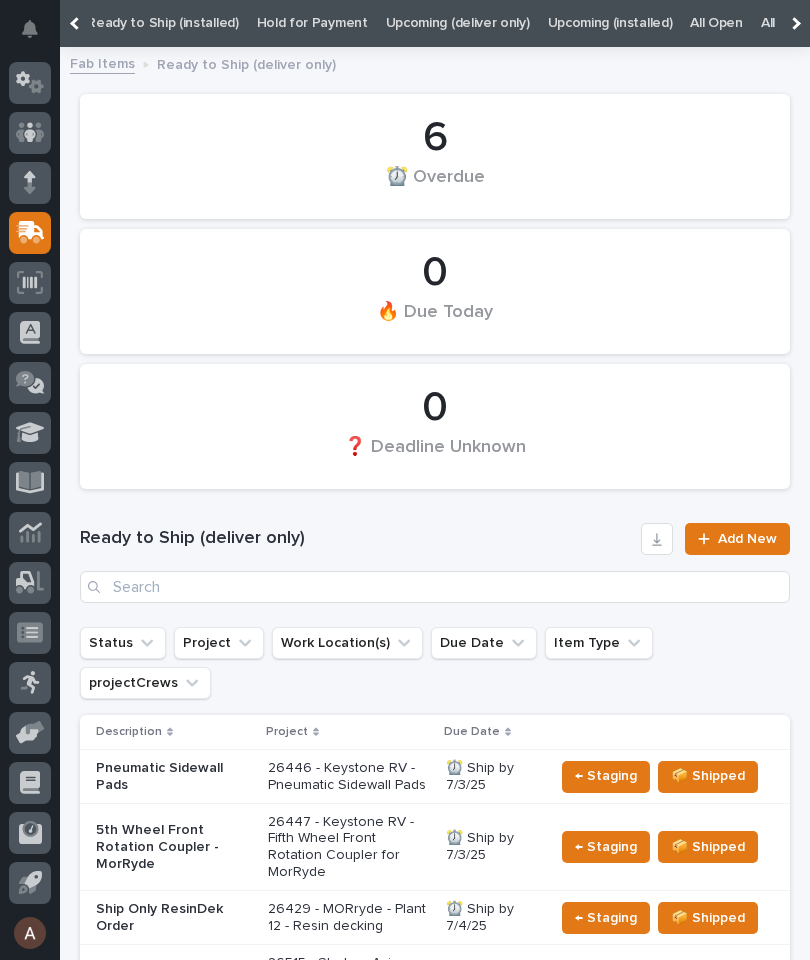 click on "All" at bounding box center (768, 23) 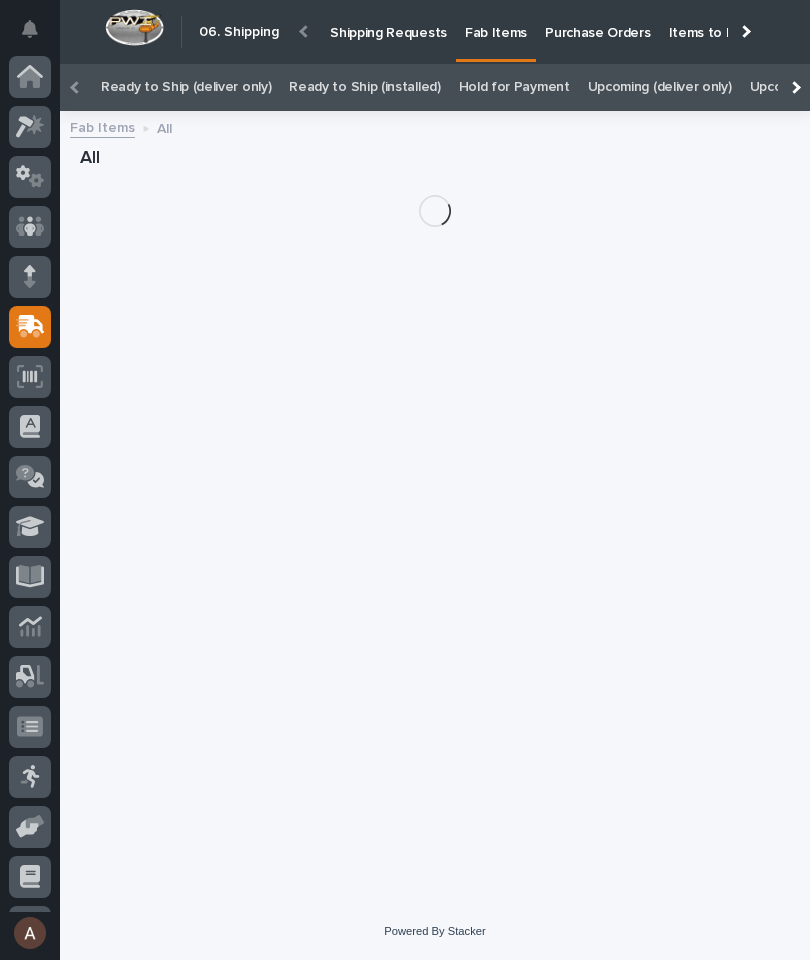 scroll, scrollTop: 94, scrollLeft: 0, axis: vertical 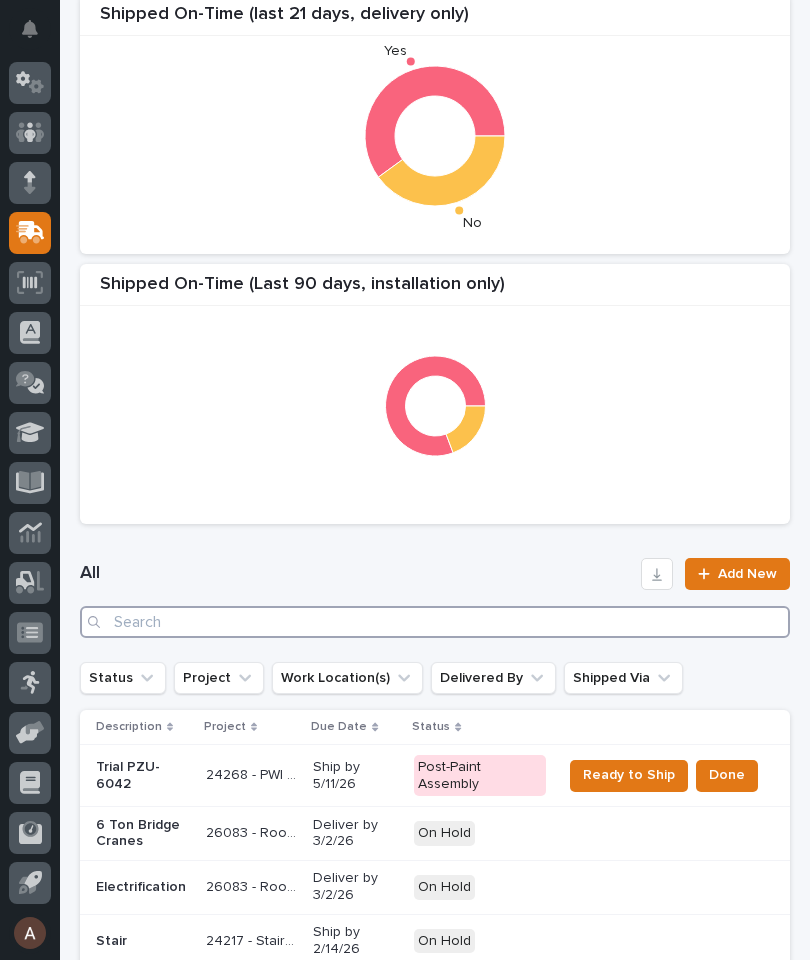 click at bounding box center [435, 622] 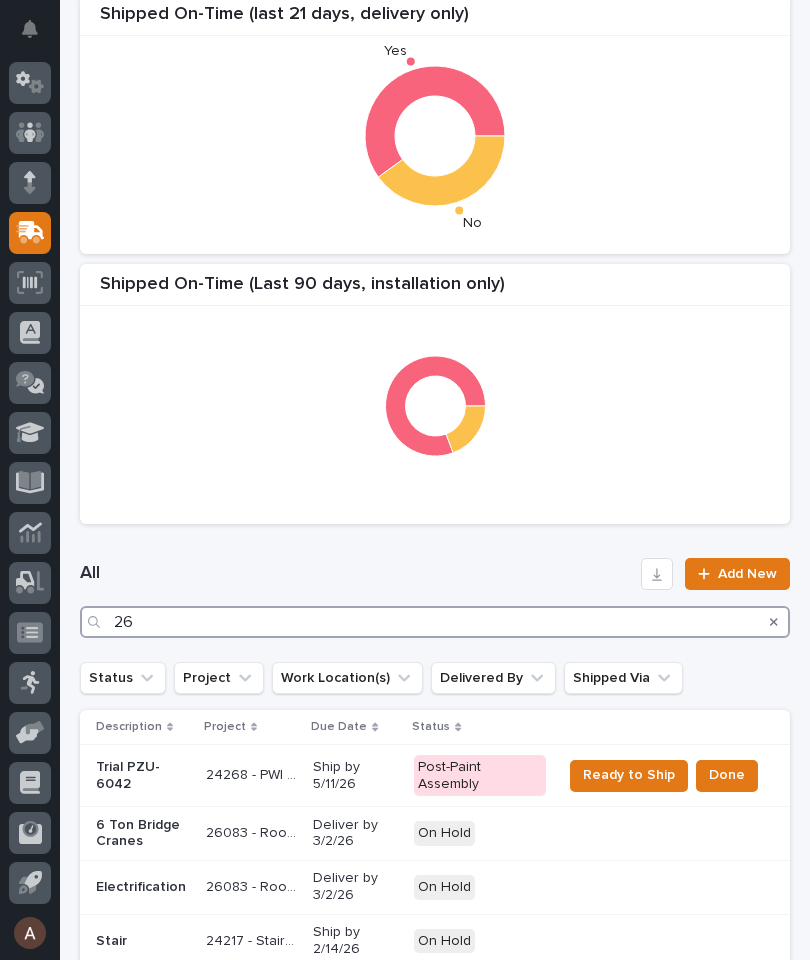 scroll, scrollTop: 0, scrollLeft: 0, axis: both 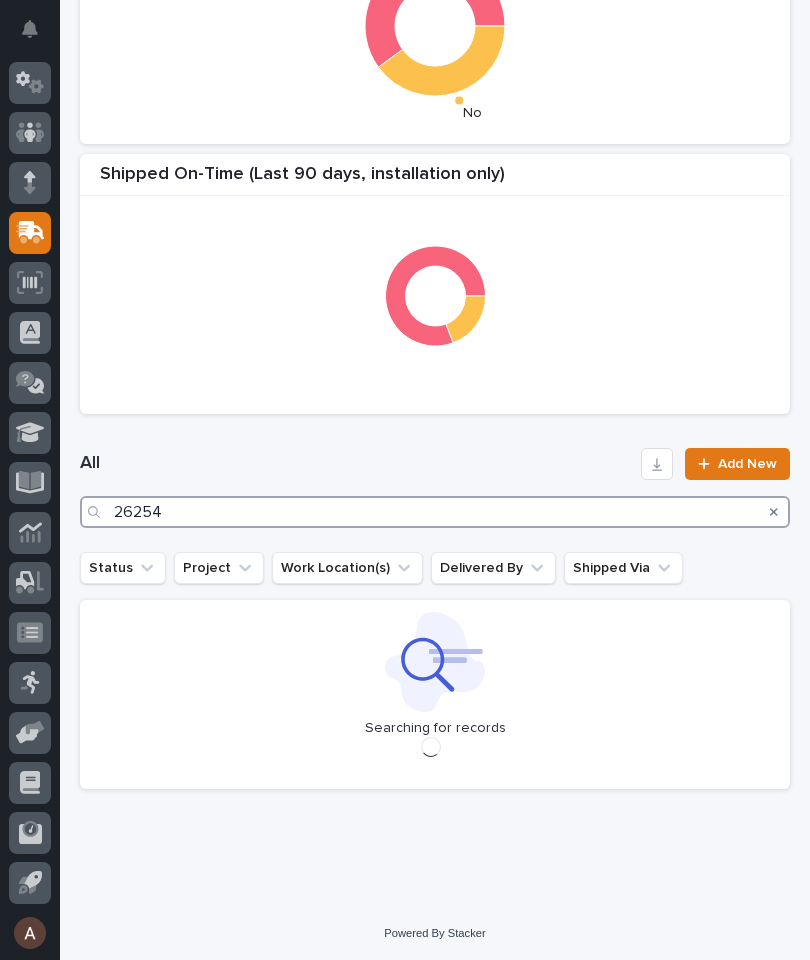 type on "26254" 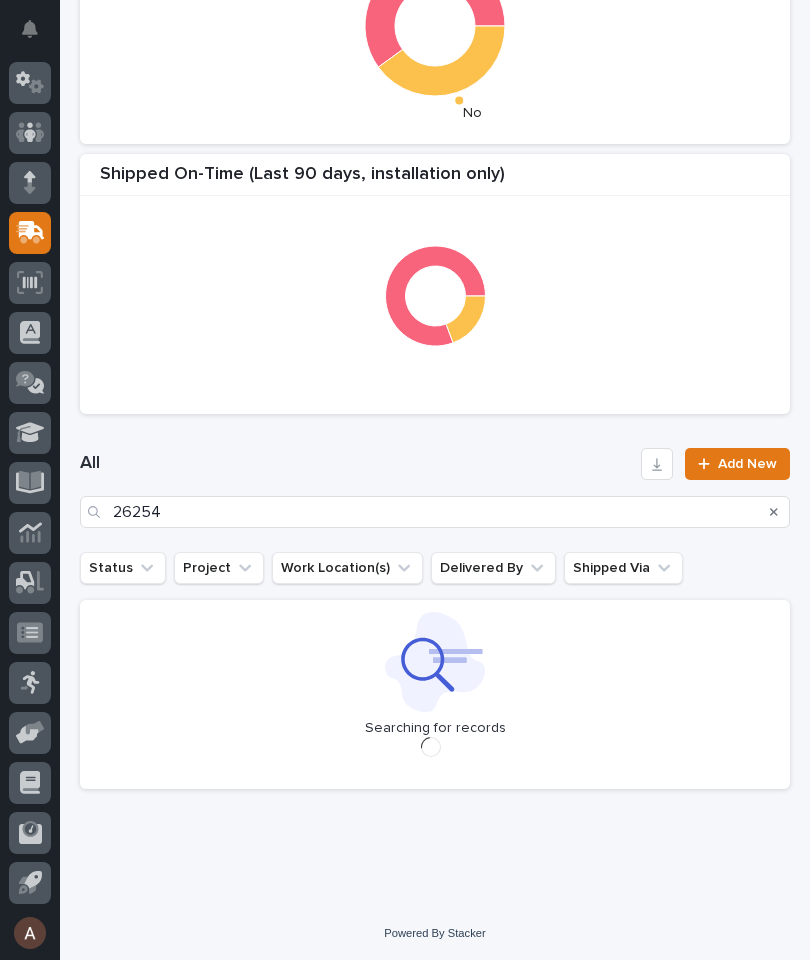 click on "All" at bounding box center (356, 464) 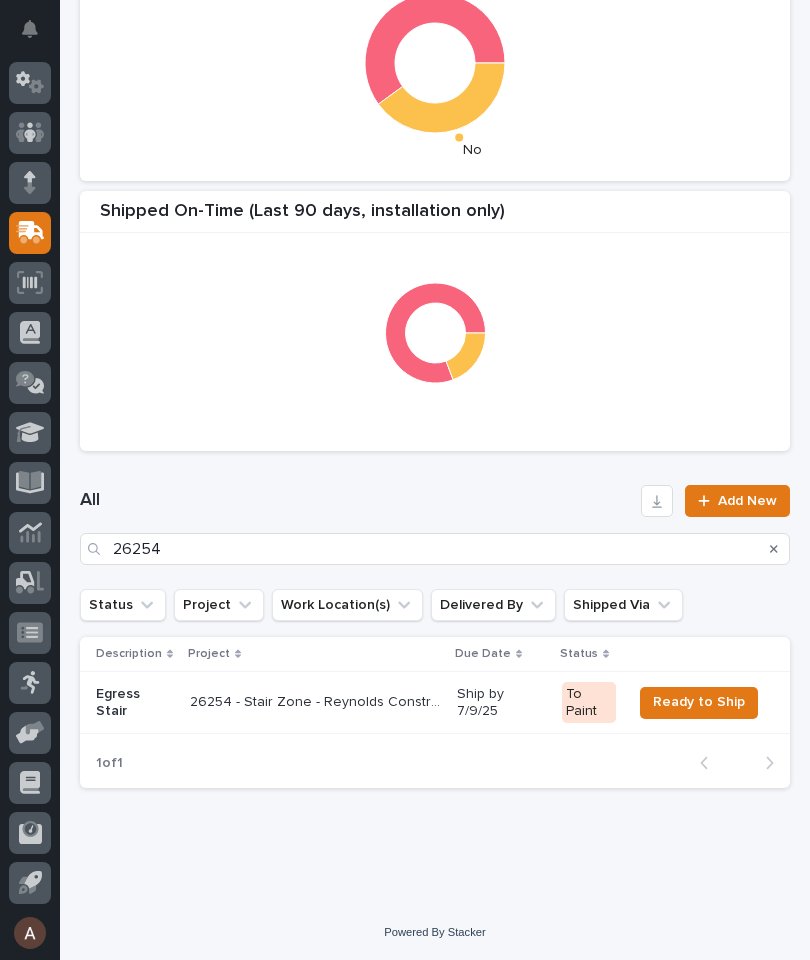 scroll, scrollTop: 505, scrollLeft: 0, axis: vertical 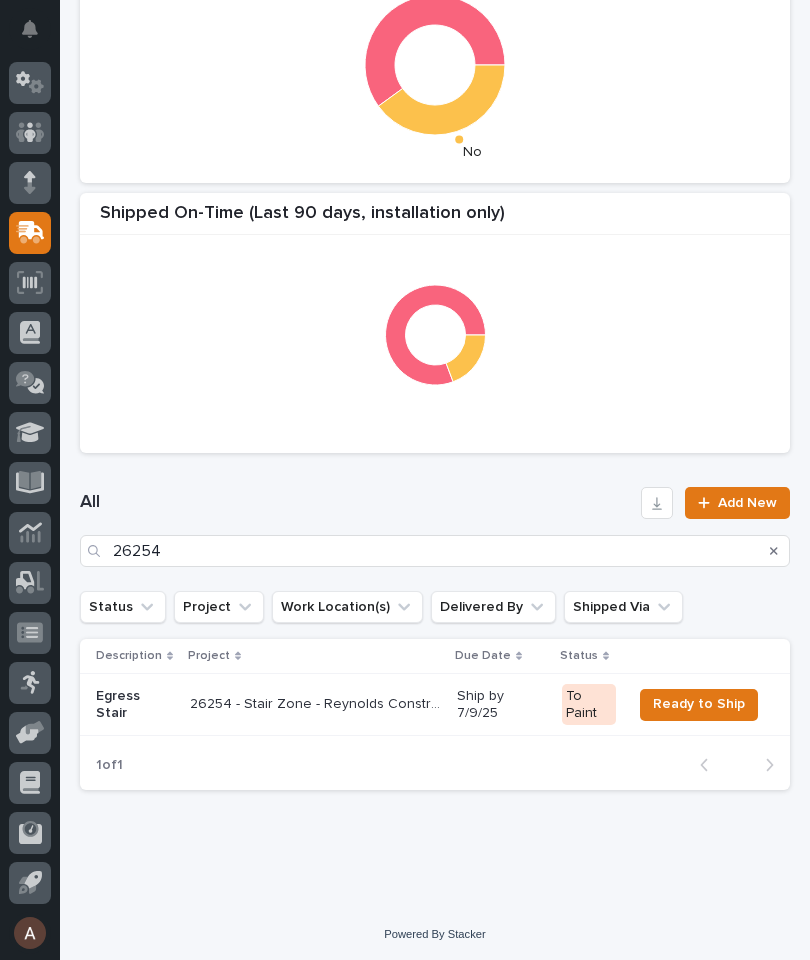 click on "Egress Stair" at bounding box center [135, 705] 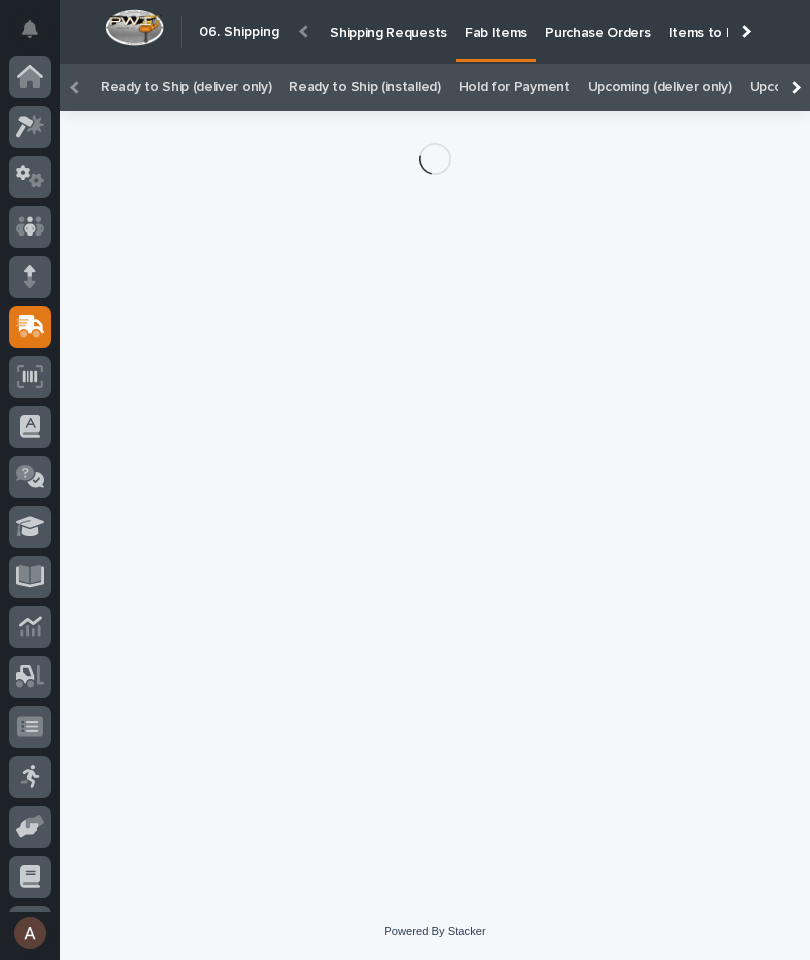scroll, scrollTop: 0, scrollLeft: -231, axis: horizontal 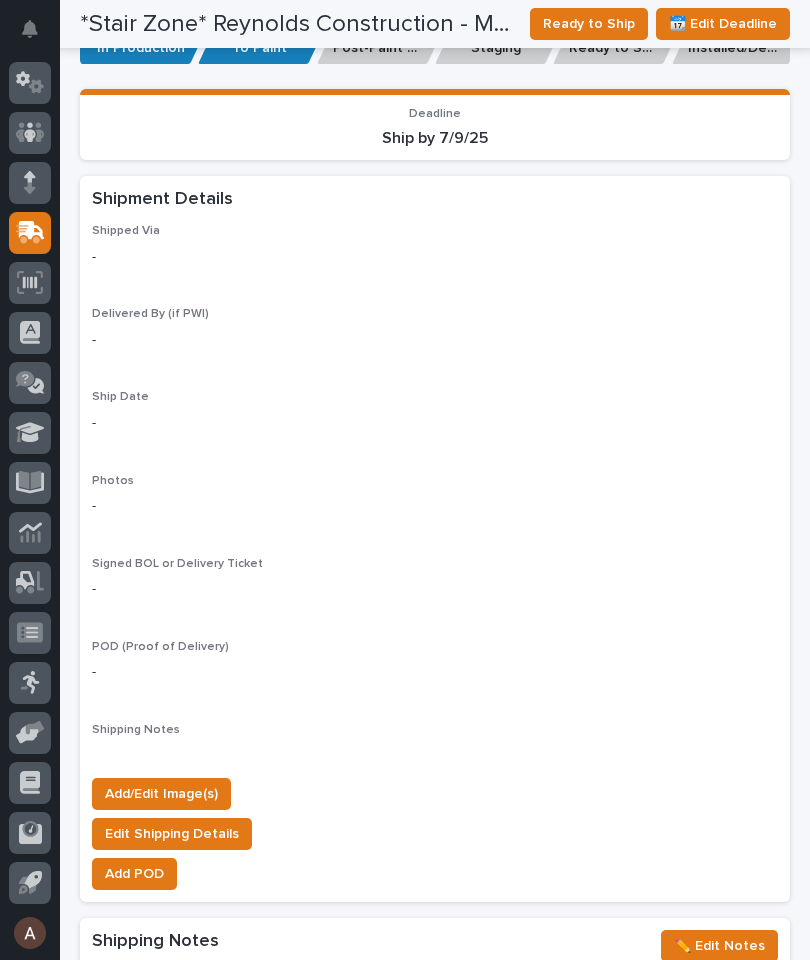 click on "Add/Edit Image(s)" at bounding box center [161, 794] 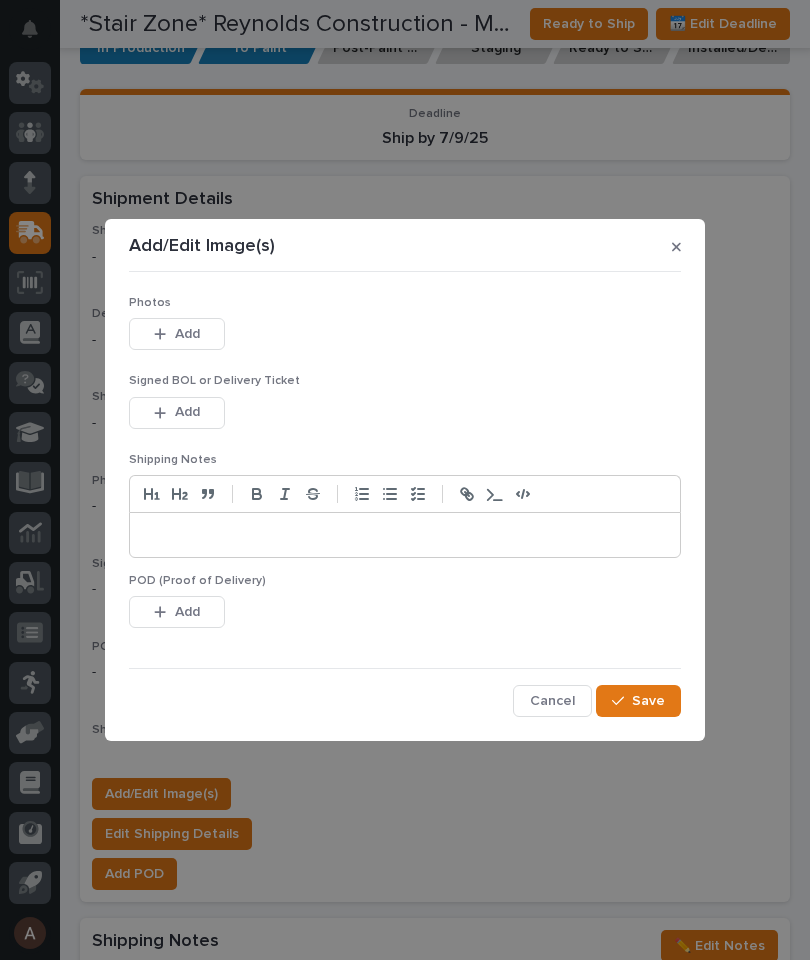 click on "Add" at bounding box center (177, 334) 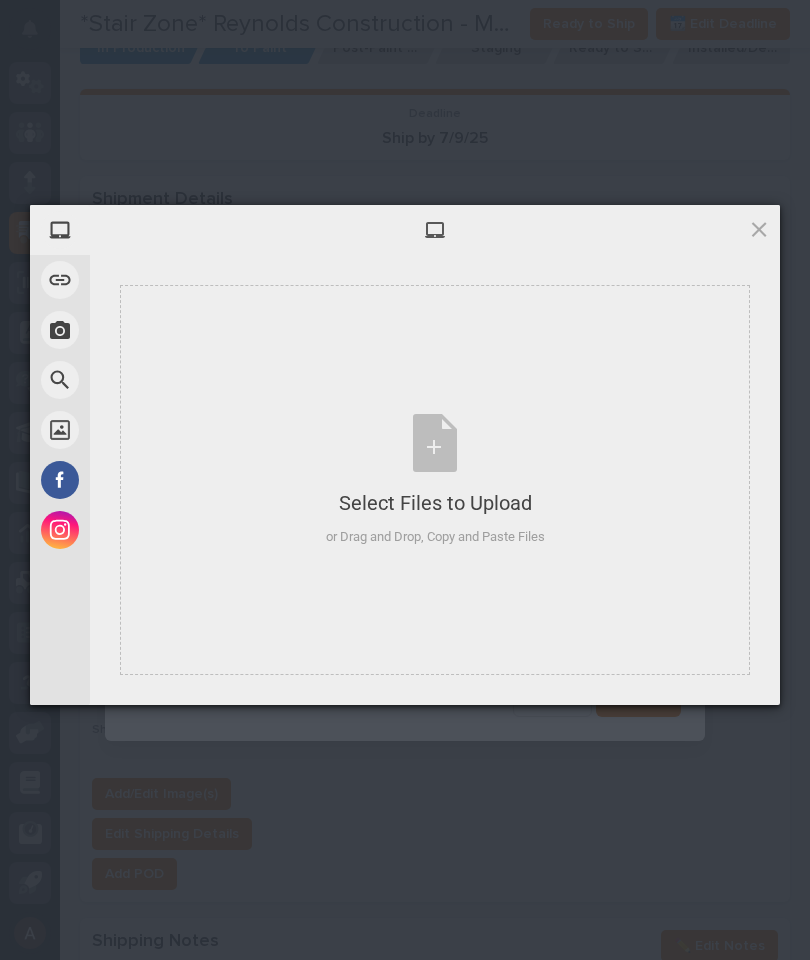 click on "Select Files to Upload
or Drag and Drop, Copy and Paste Files" at bounding box center (435, 480) 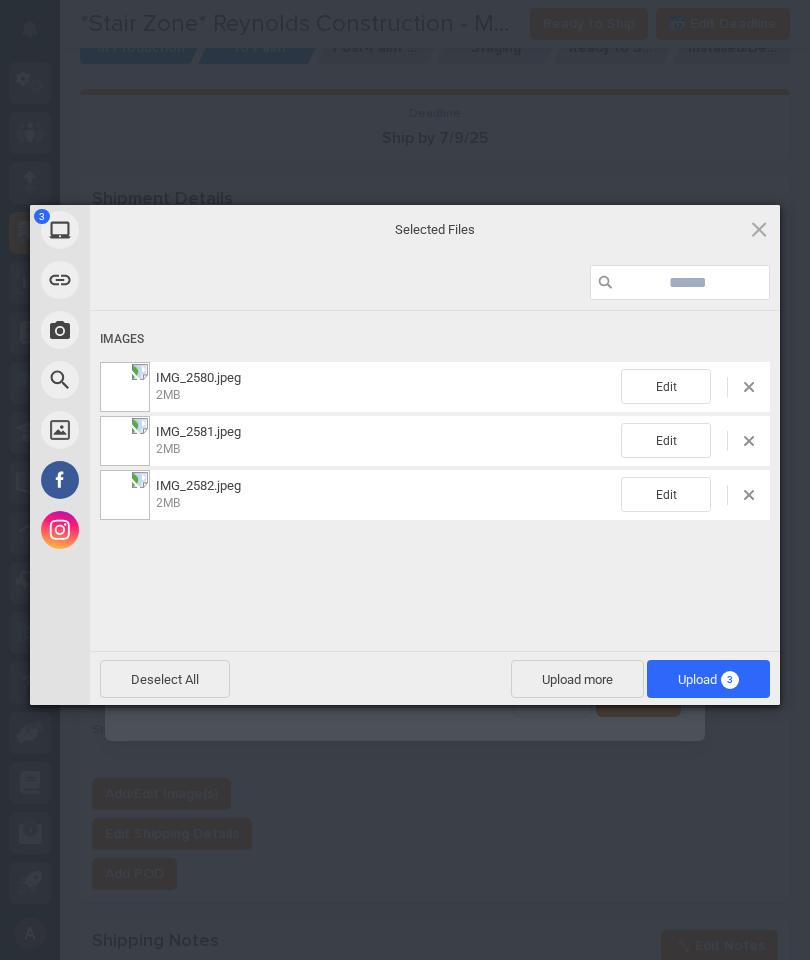 click on "3" at bounding box center [730, 680] 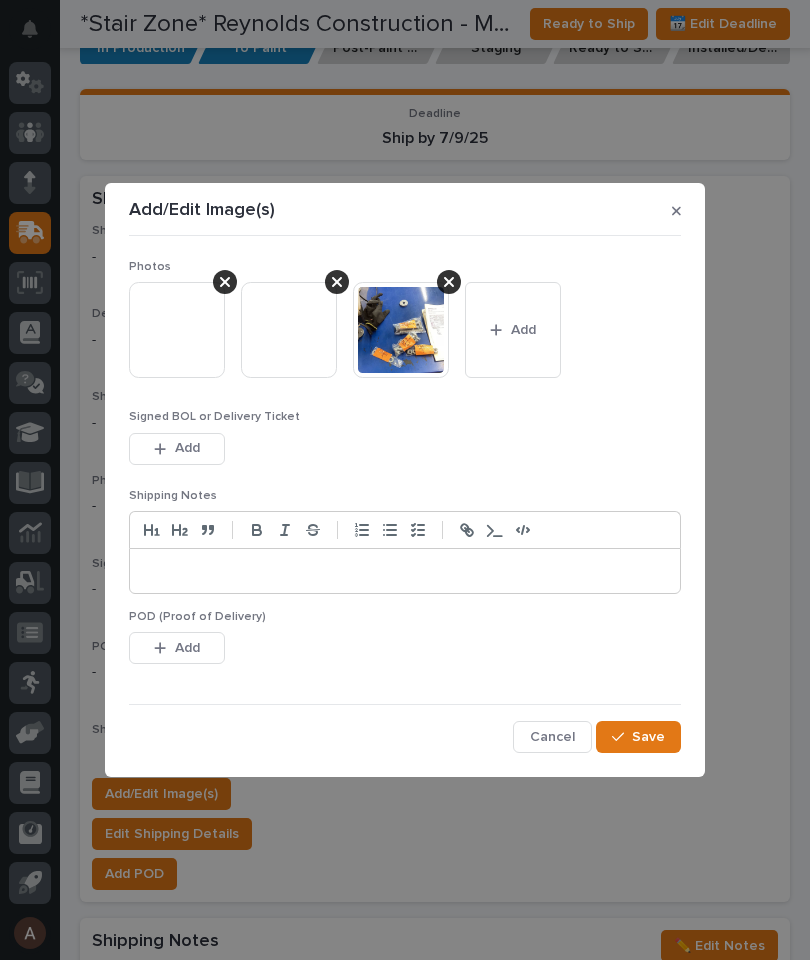 click on "Save" at bounding box center [638, 737] 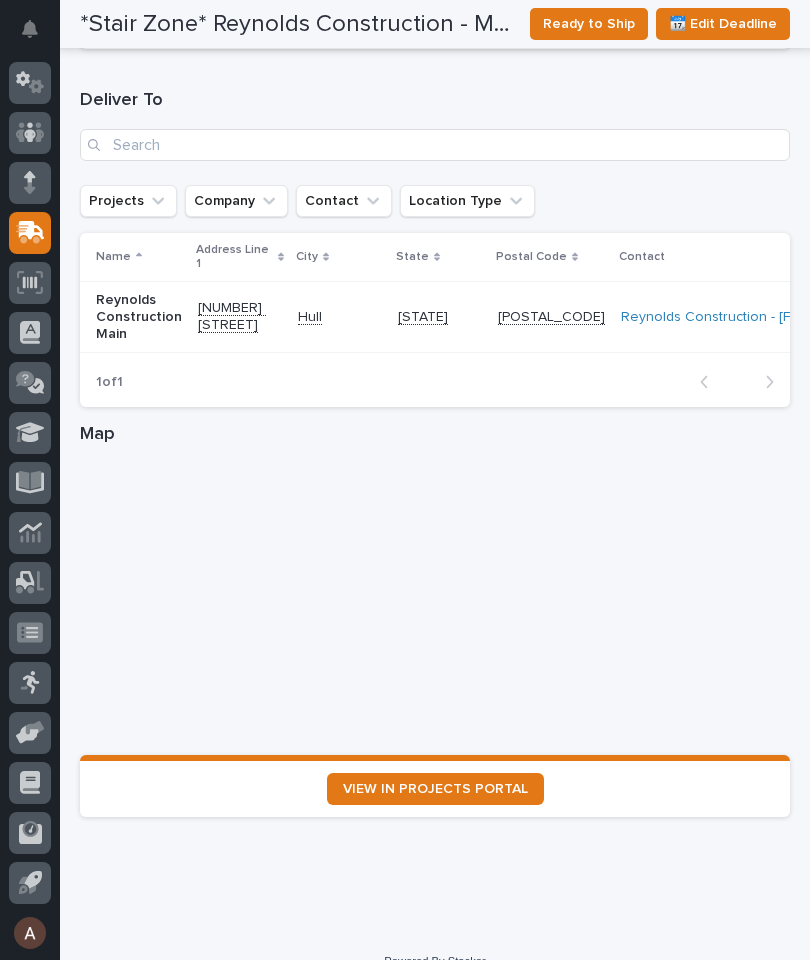 click on "VIEW IN PROJECTS PORTAL" at bounding box center [435, 789] 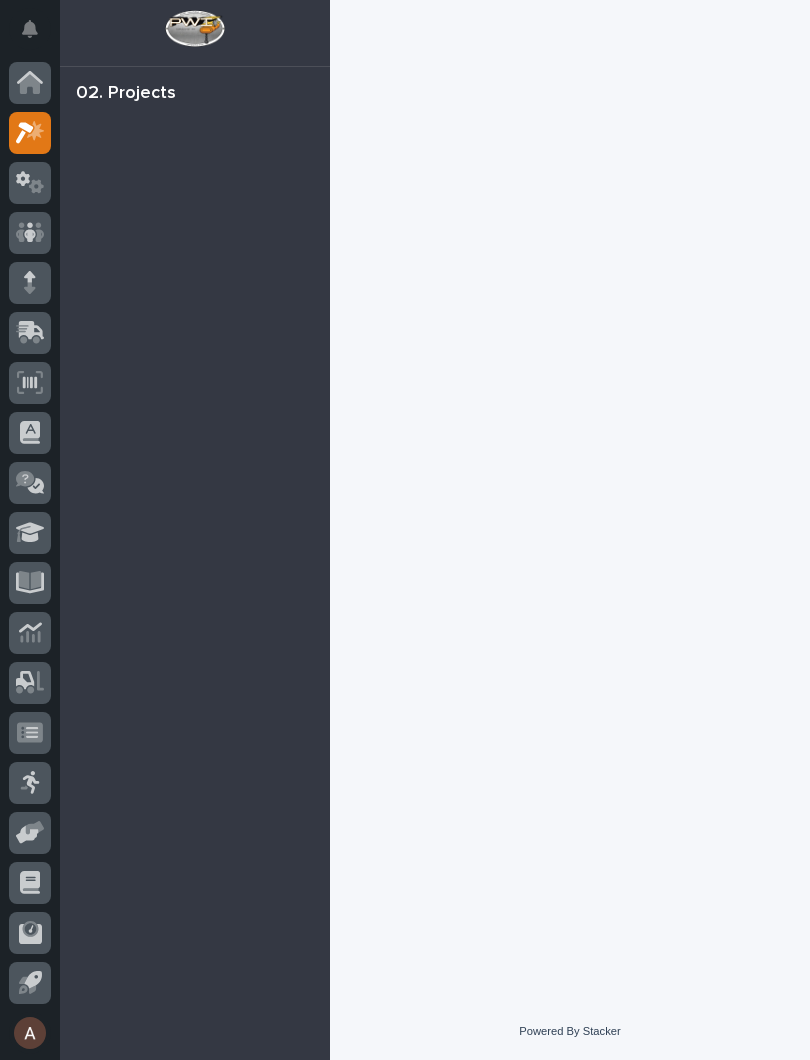 scroll, scrollTop: 0, scrollLeft: 0, axis: both 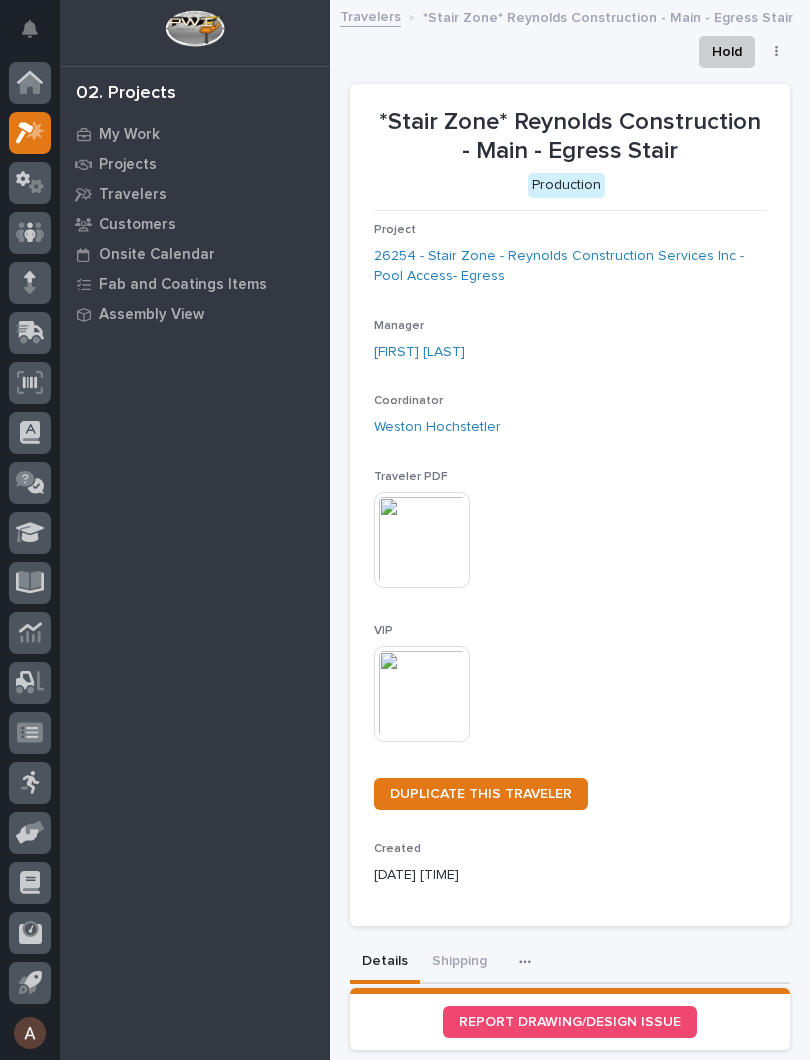 click at bounding box center [422, 694] 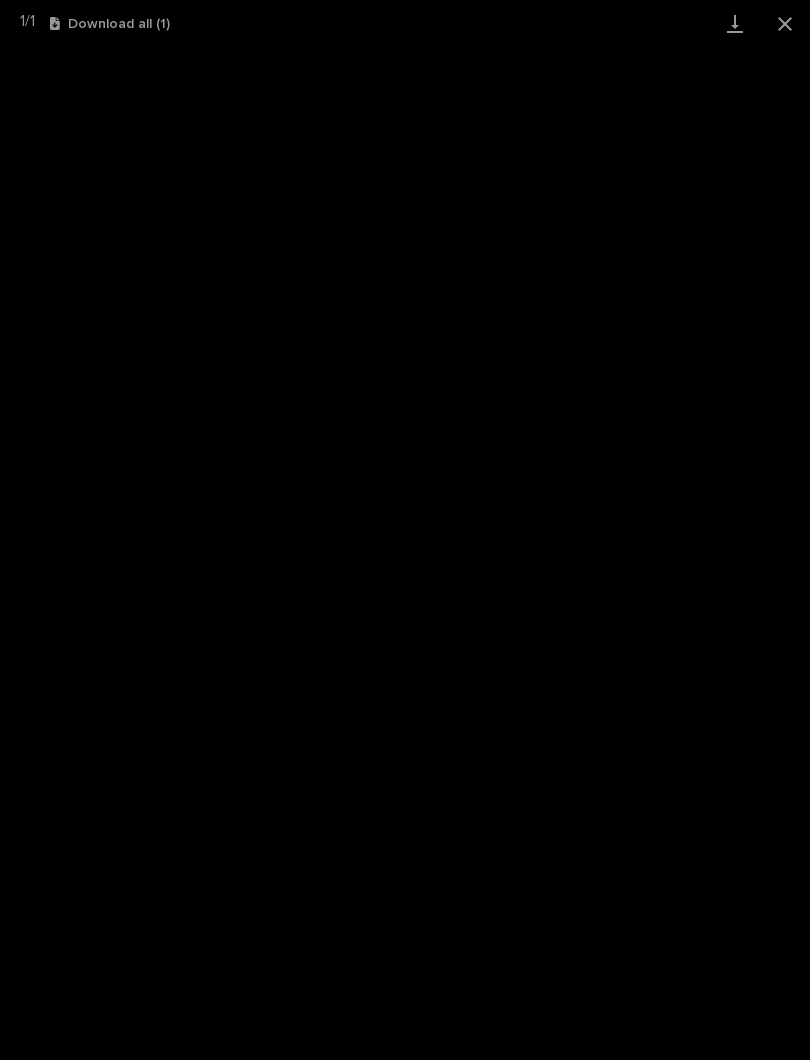 click at bounding box center (735, 23) 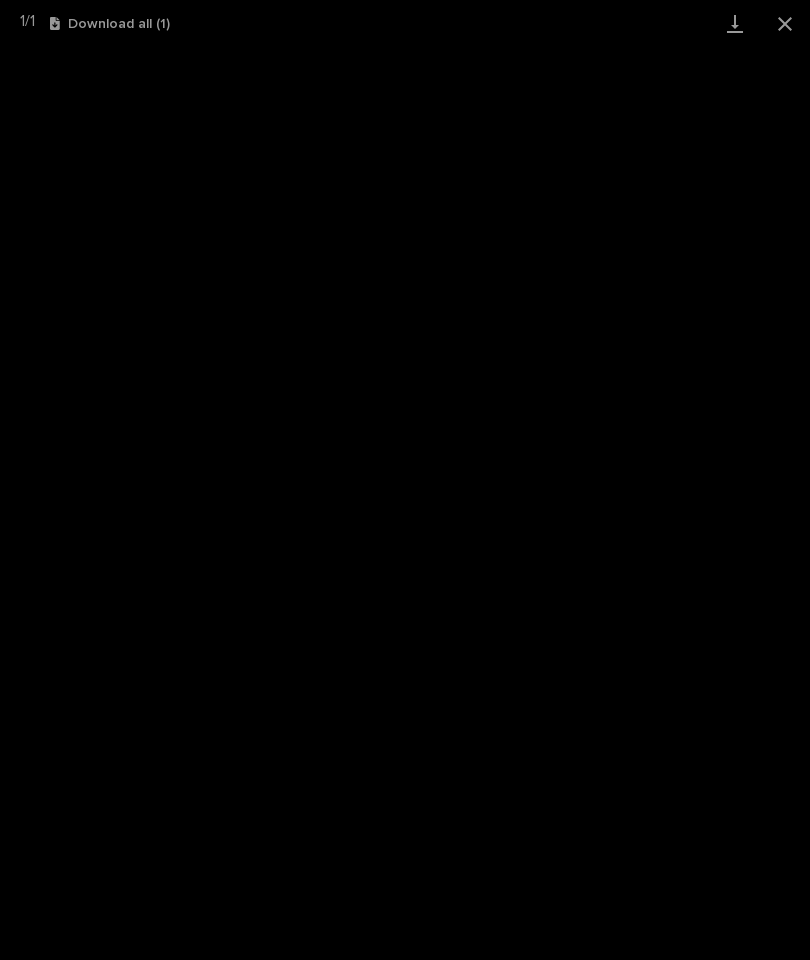 click at bounding box center (785, 23) 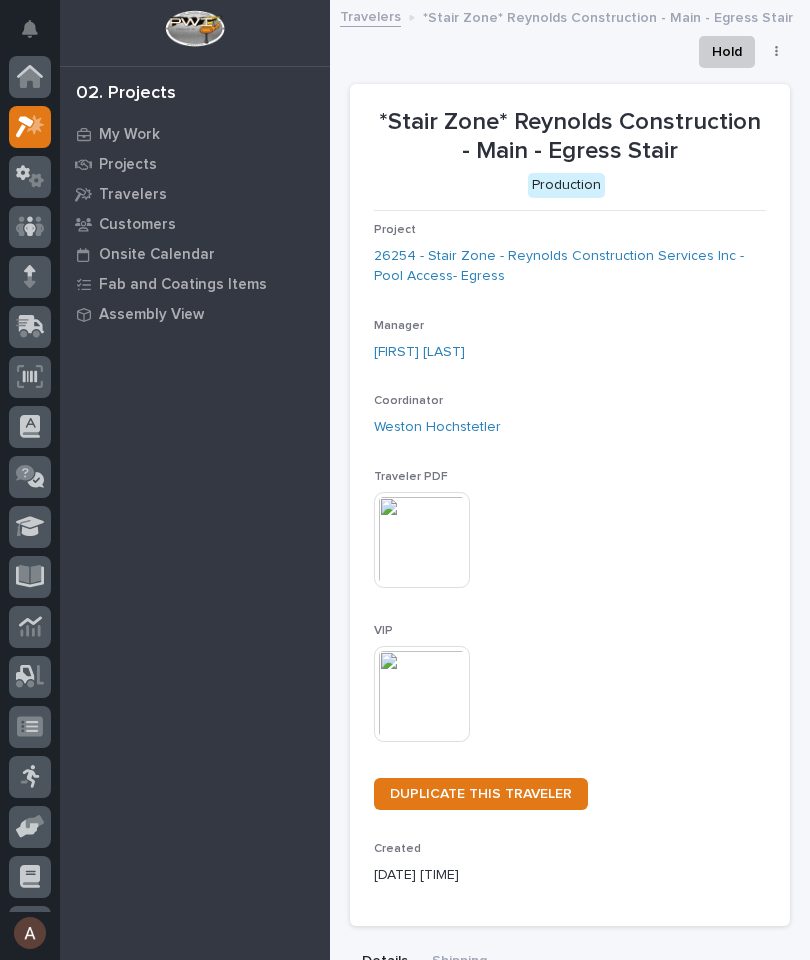 click at bounding box center [30, 327] 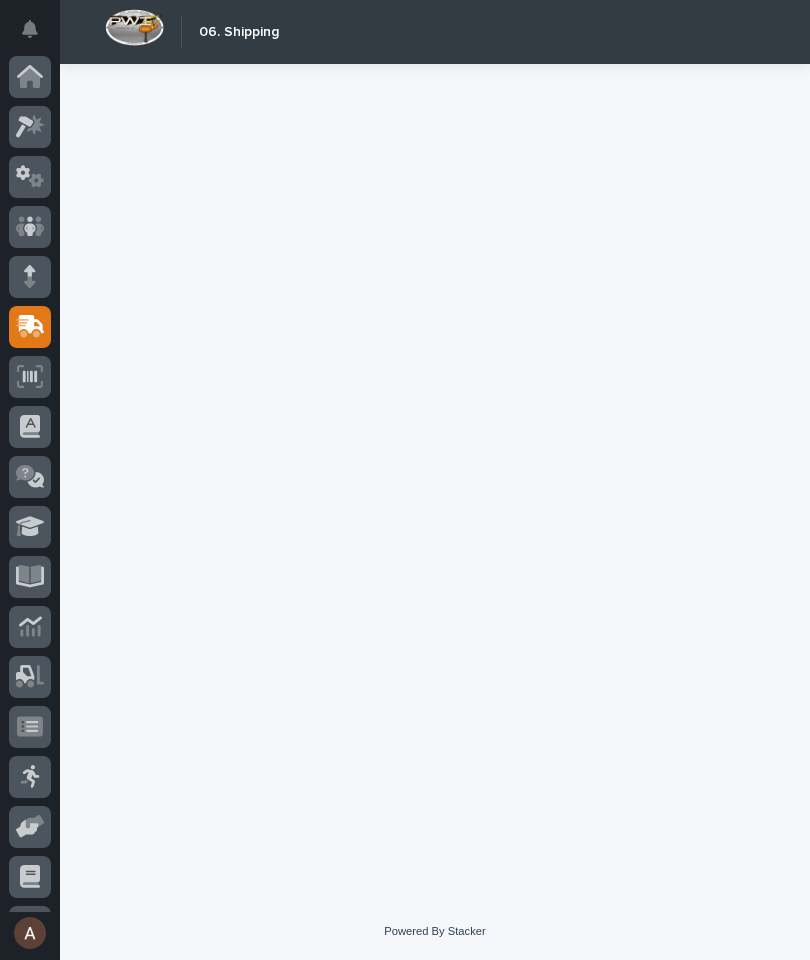scroll, scrollTop: 94, scrollLeft: 0, axis: vertical 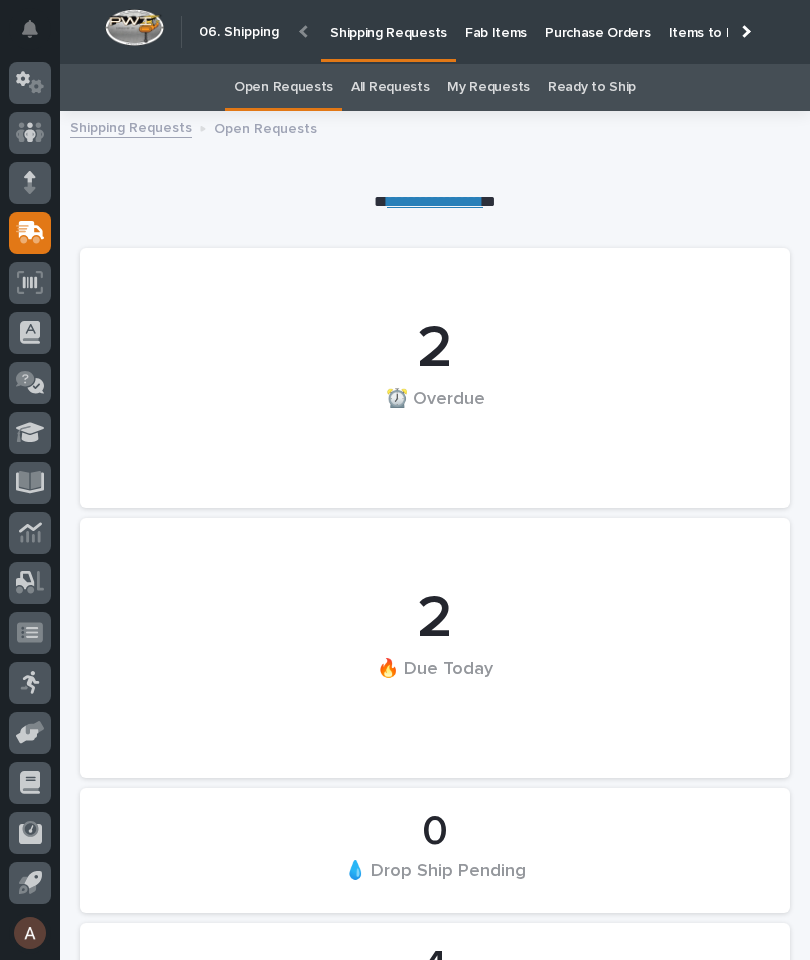 click on "Fab Items" at bounding box center (496, 21) 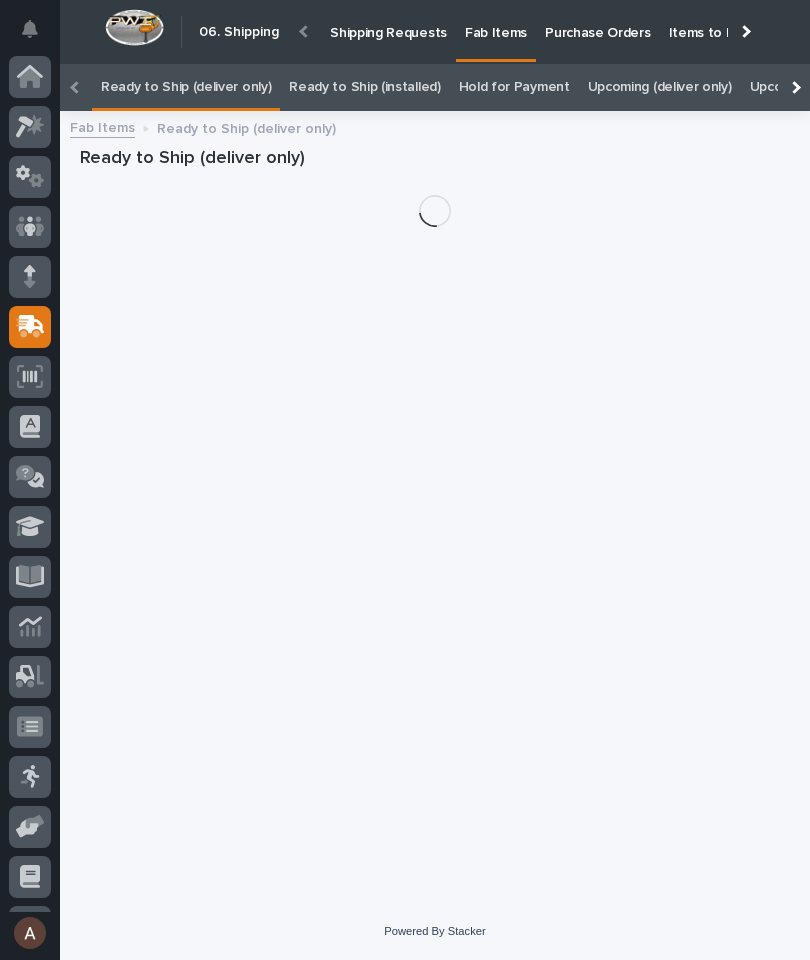 scroll, scrollTop: 21, scrollLeft: 0, axis: vertical 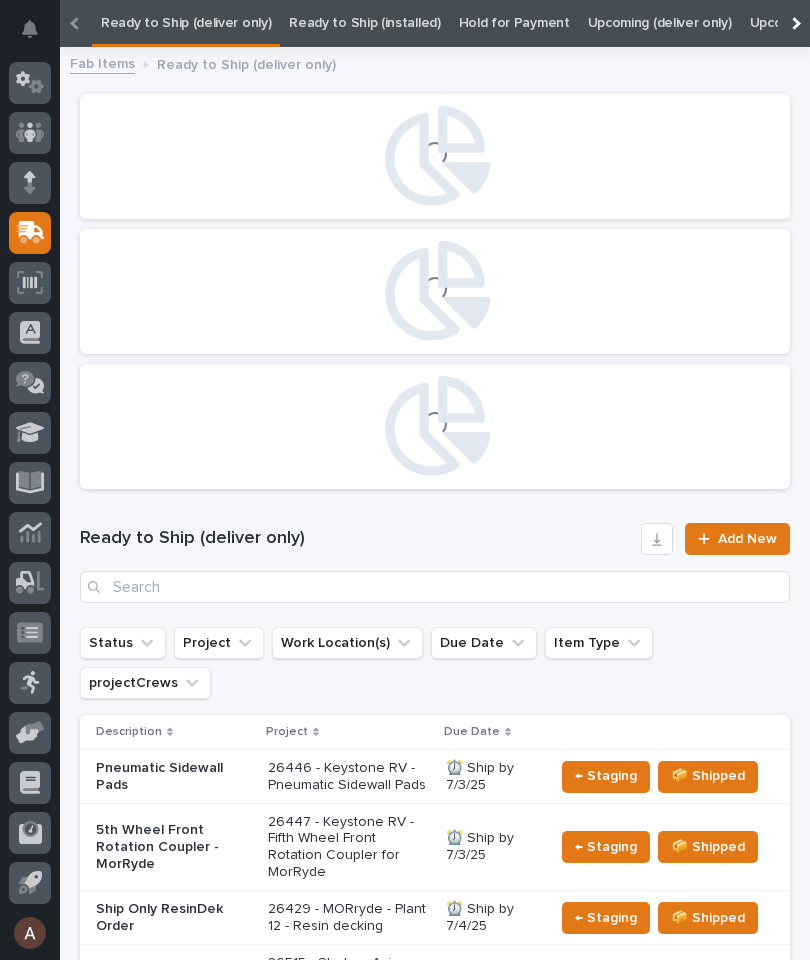 click at bounding box center (794, 23) 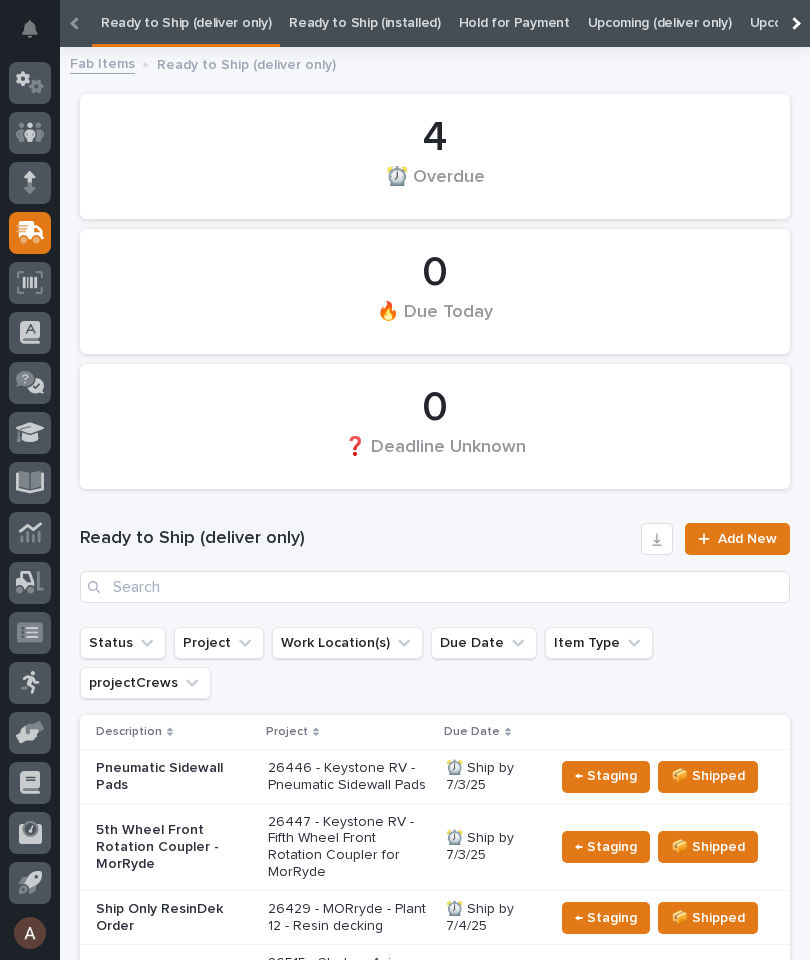 click at bounding box center [76, 23] 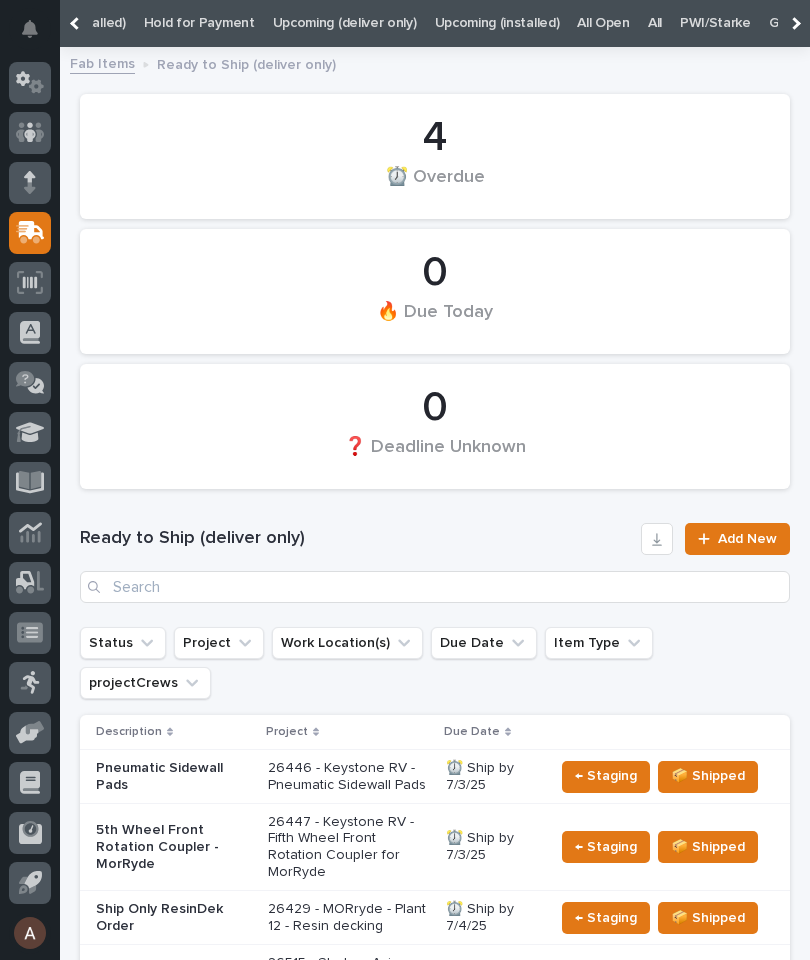scroll, scrollTop: 0, scrollLeft: 343, axis: horizontal 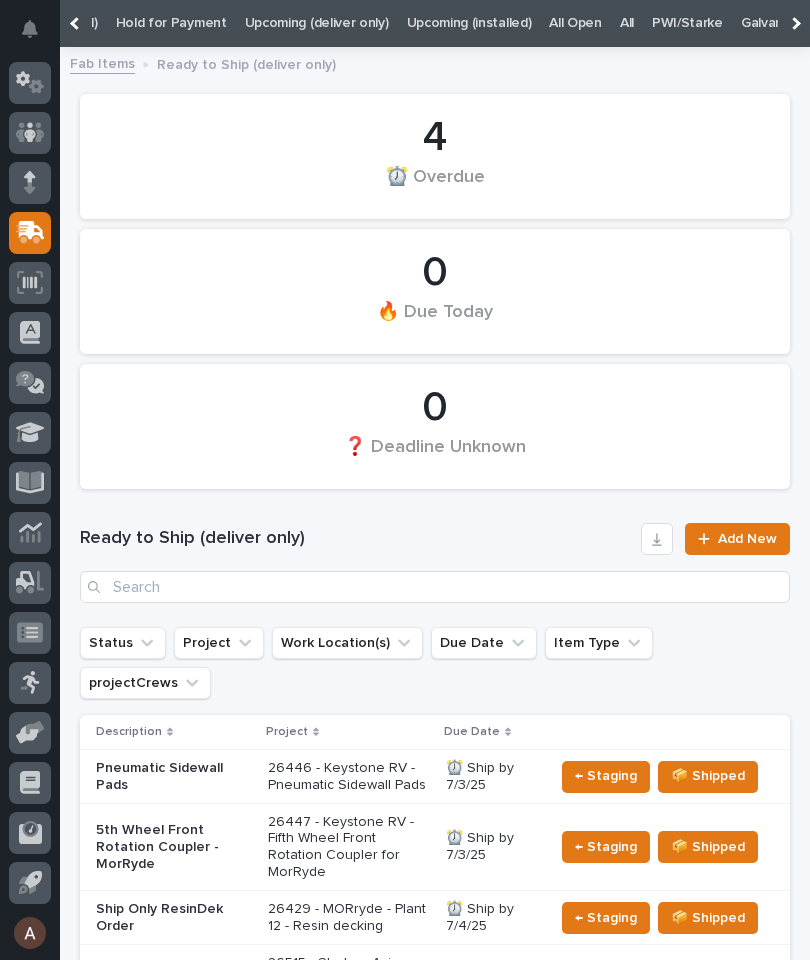 click on "All" at bounding box center [627, 23] 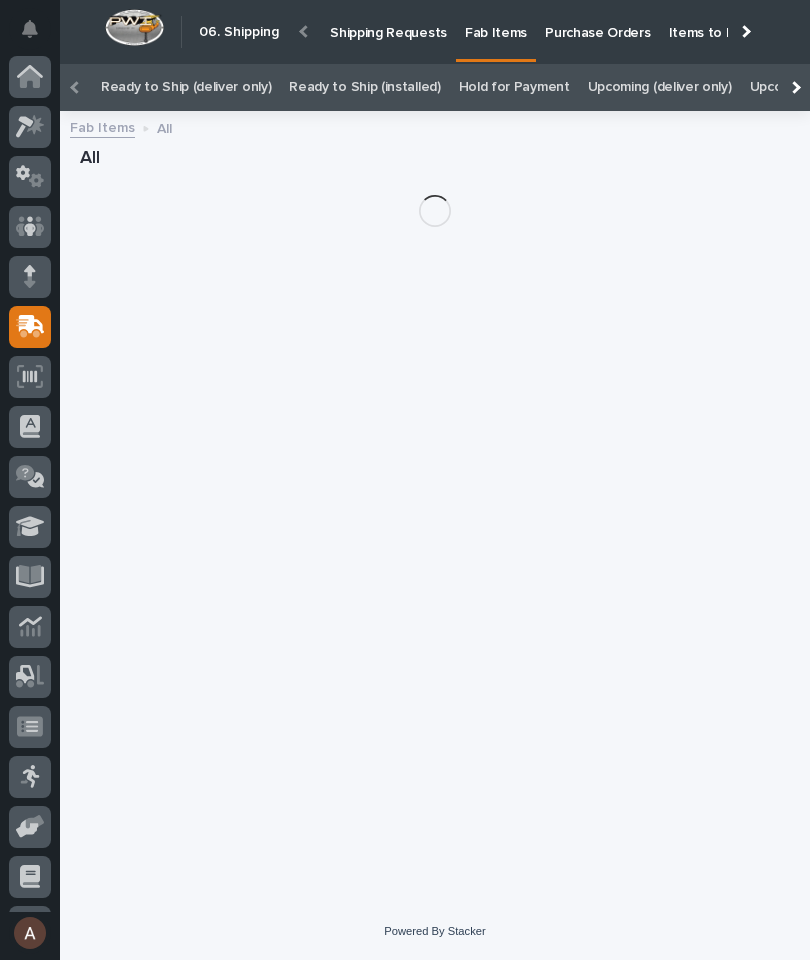 scroll, scrollTop: 0, scrollLeft: -217, axis: horizontal 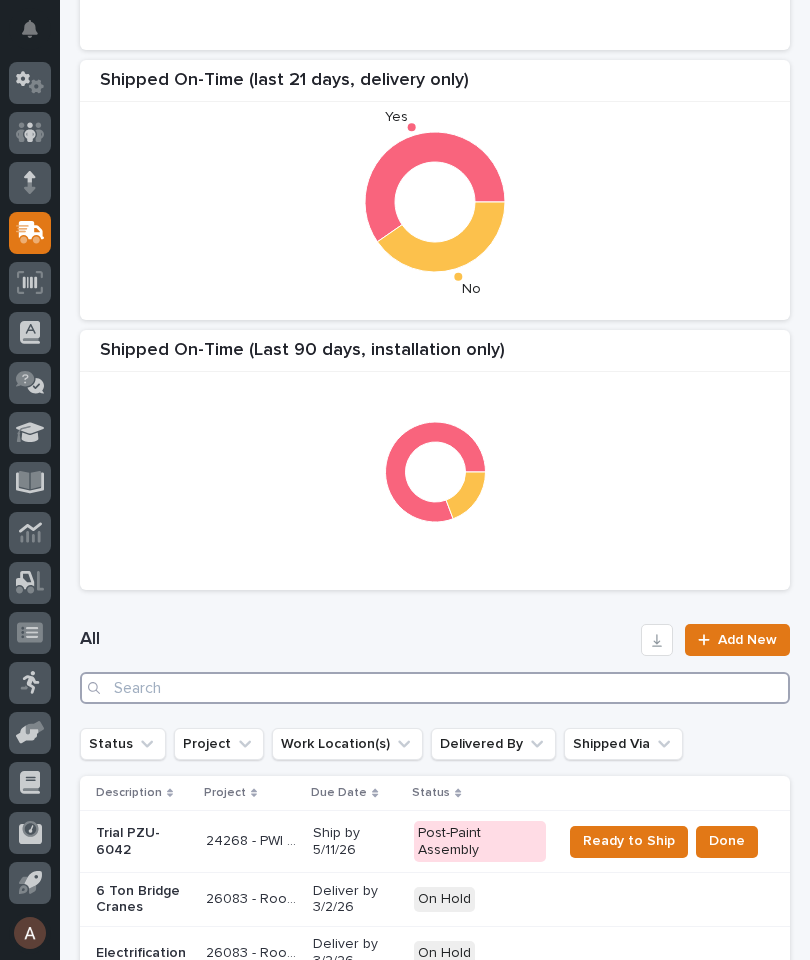 click at bounding box center [435, 688] 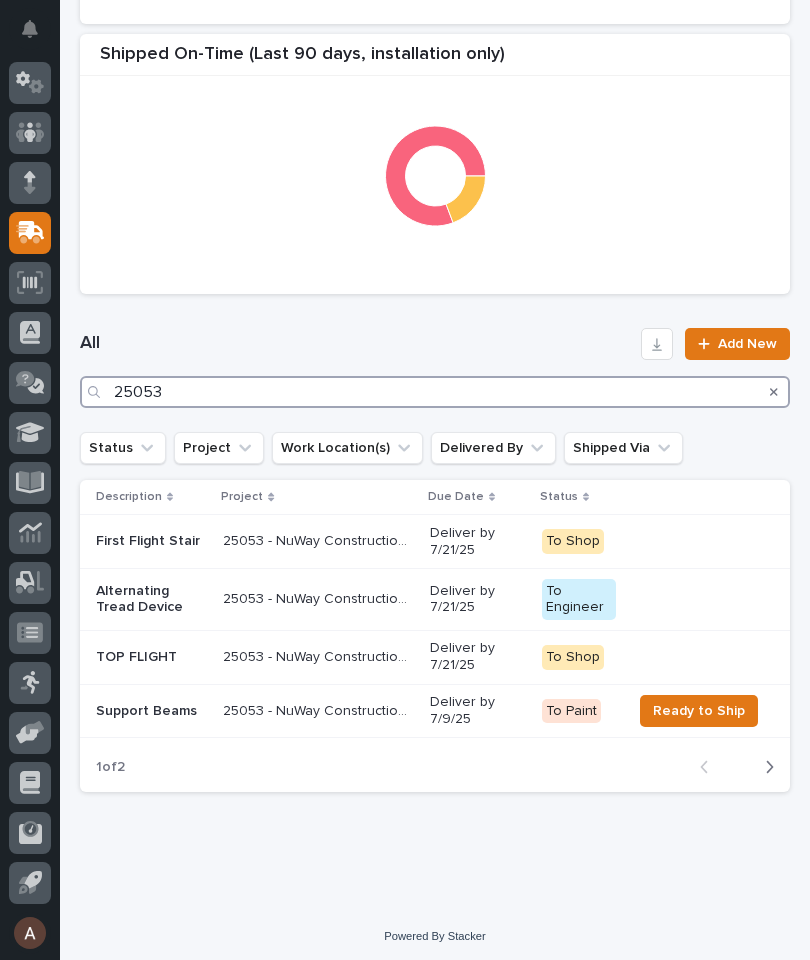 scroll, scrollTop: 662, scrollLeft: 0, axis: vertical 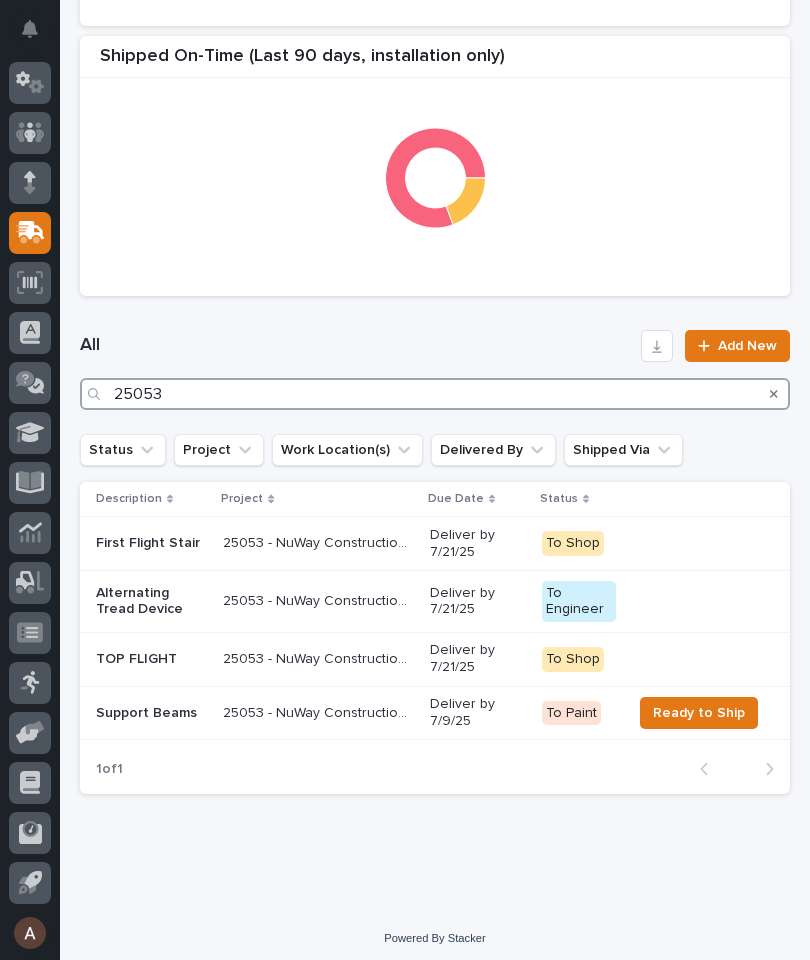 type on "25053" 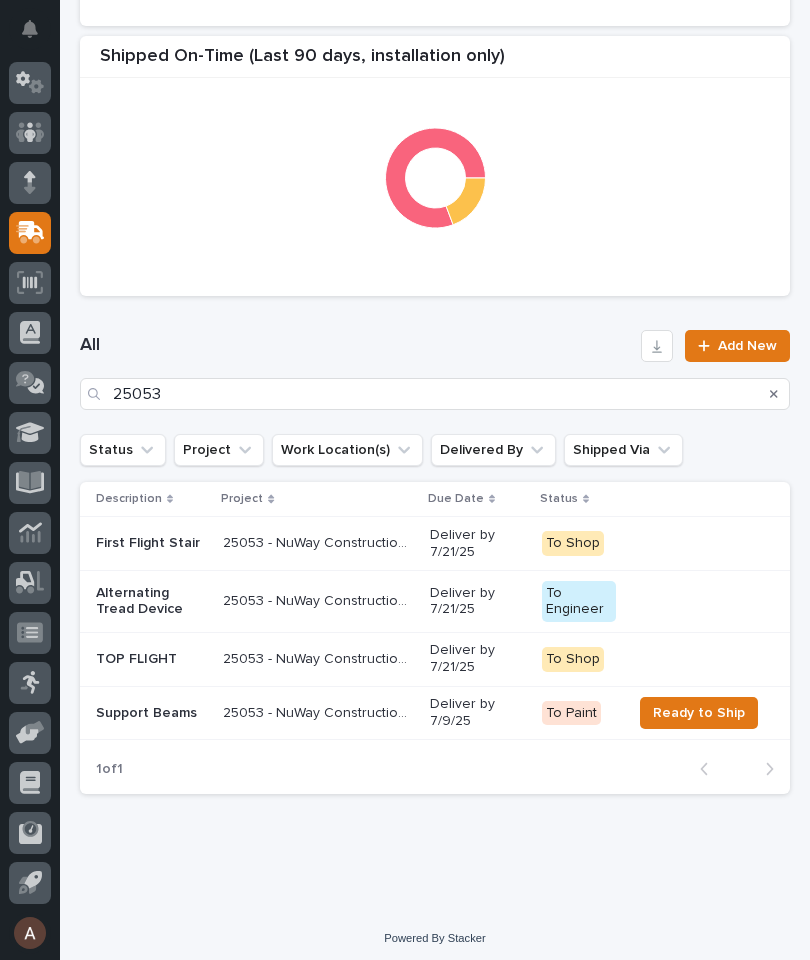click on "All 25053 Add New" at bounding box center [435, 370] 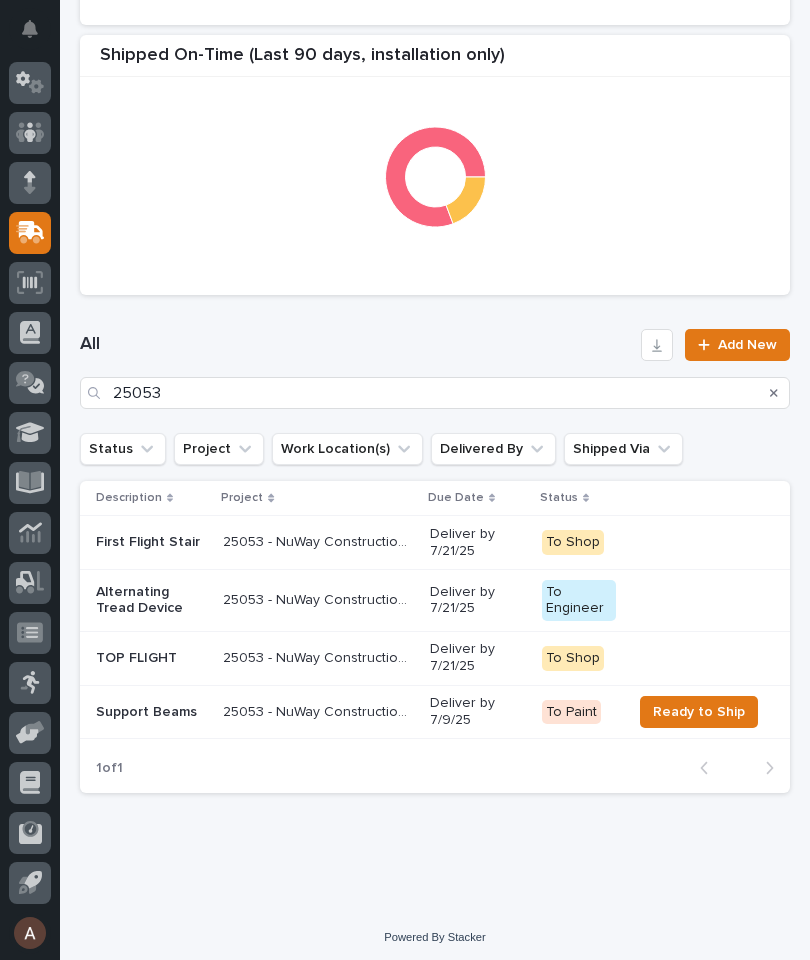 scroll, scrollTop: 662, scrollLeft: 0, axis: vertical 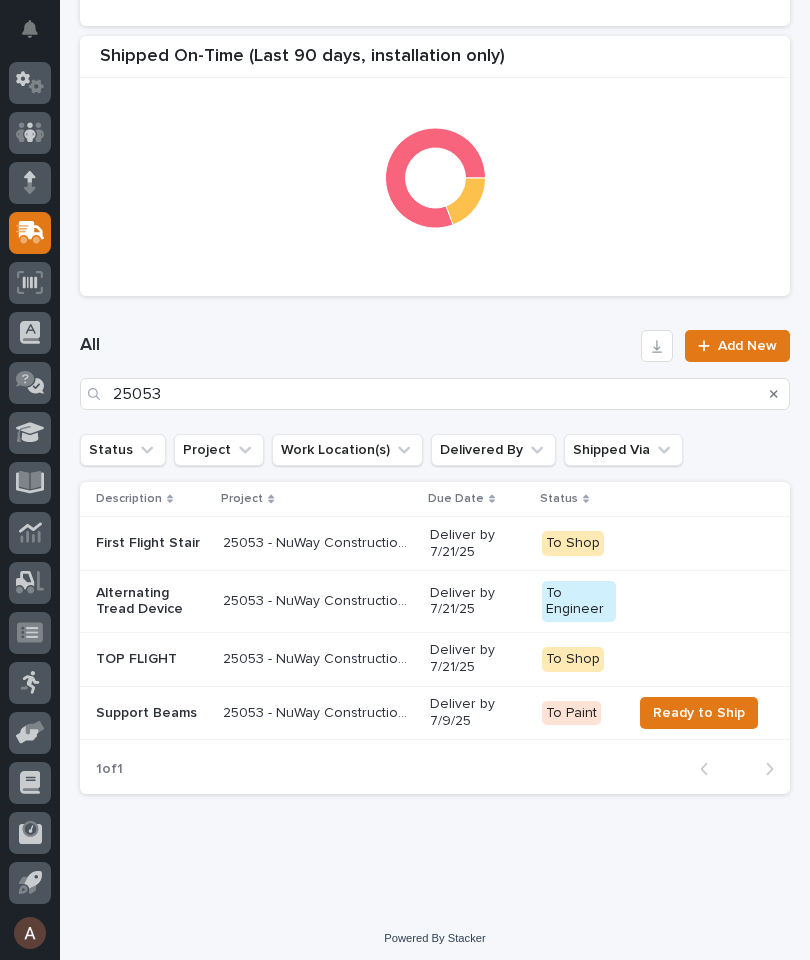 click on "Support Beams" at bounding box center (151, 543) 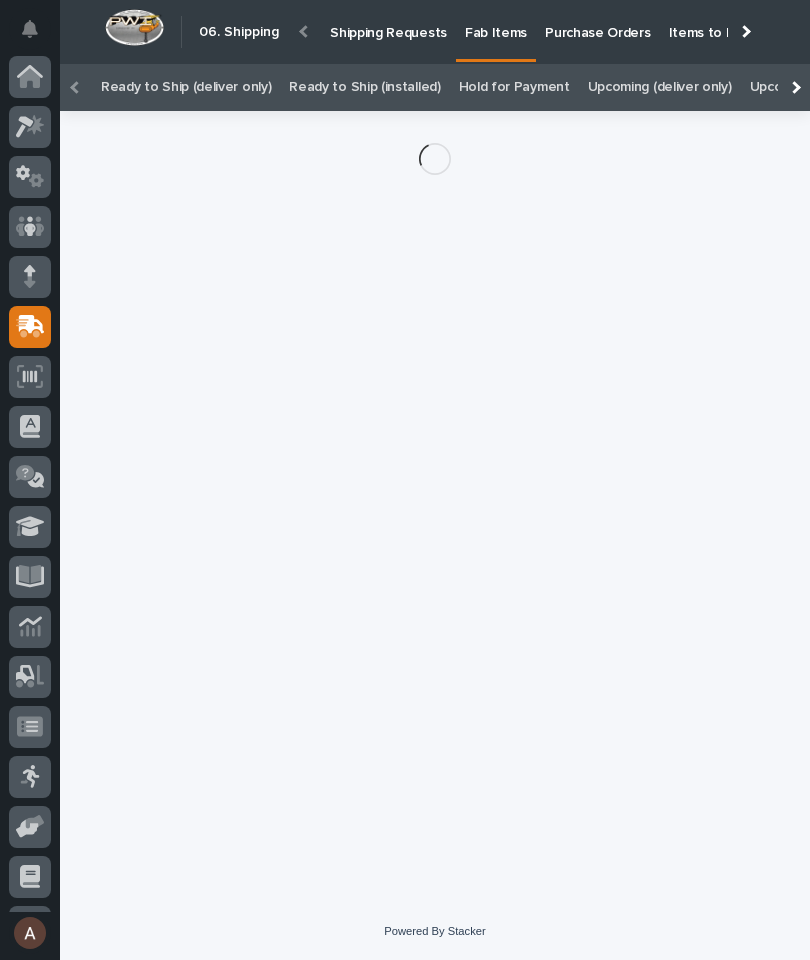 scroll, scrollTop: 56, scrollLeft: 0, axis: vertical 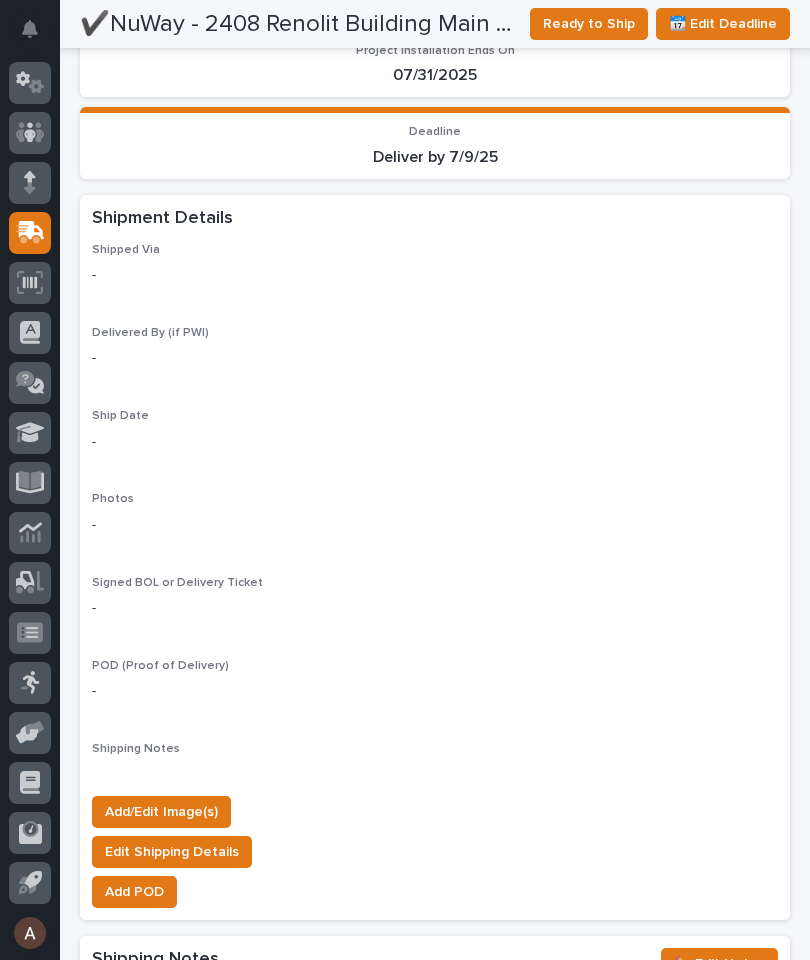 click on "Add/Edit Image(s)" at bounding box center [161, 812] 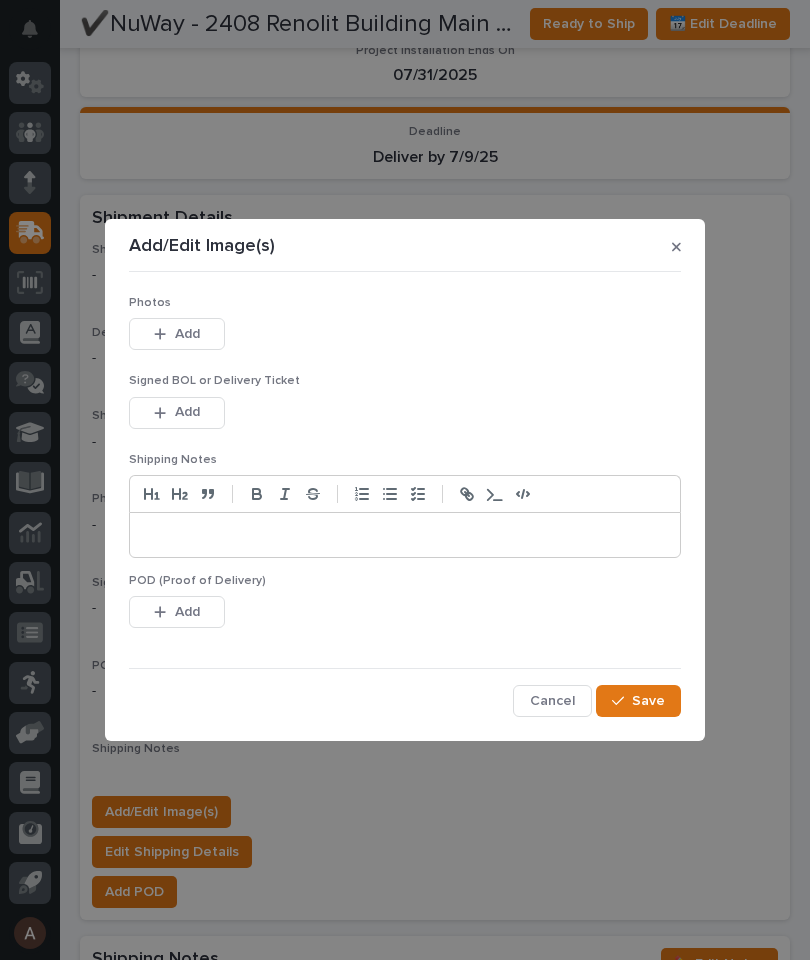click on "Add" at bounding box center [177, 334] 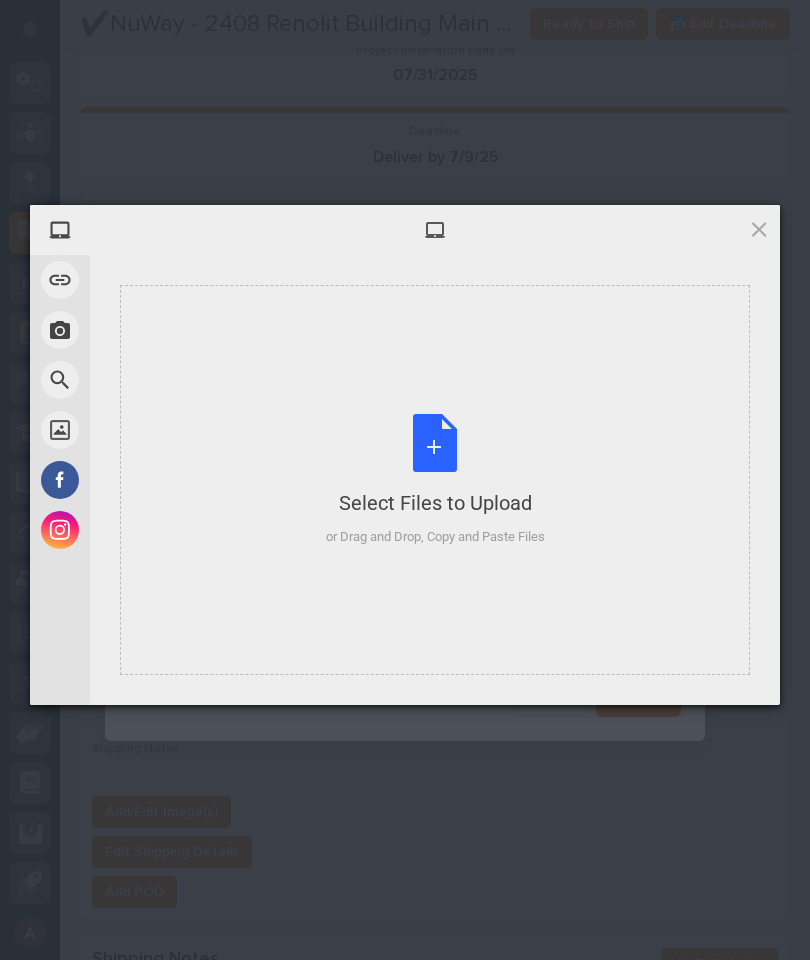 click on "Select Files to Upload
or Drag and Drop, Copy and Paste Files" at bounding box center [435, 480] 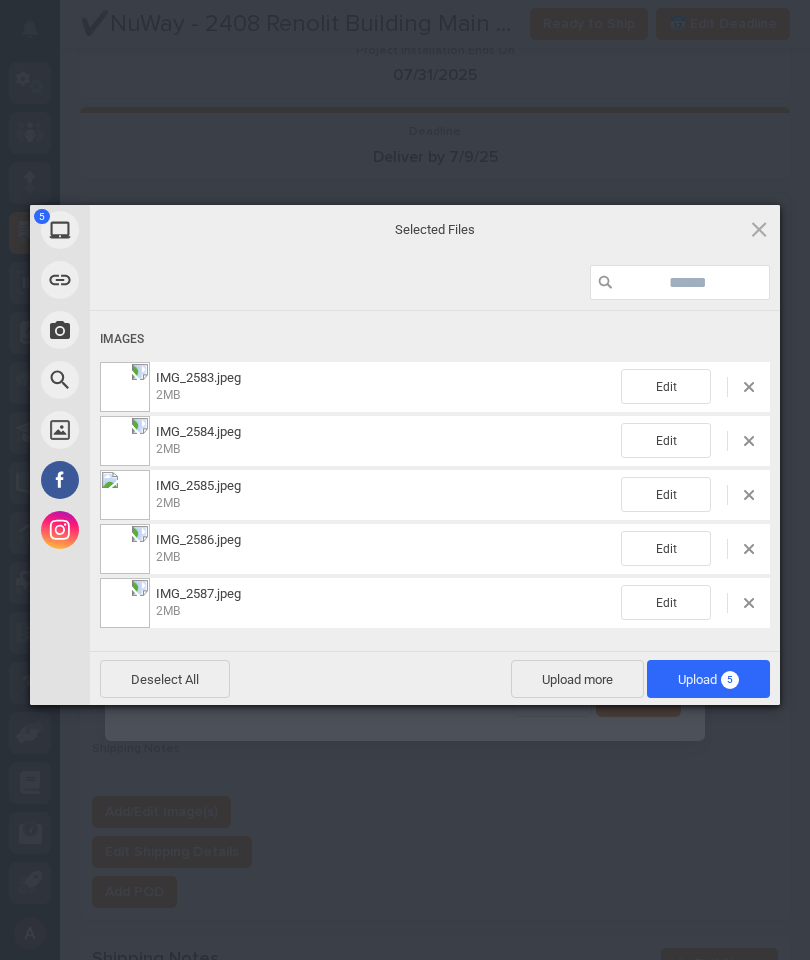 click on "5" at bounding box center (730, 680) 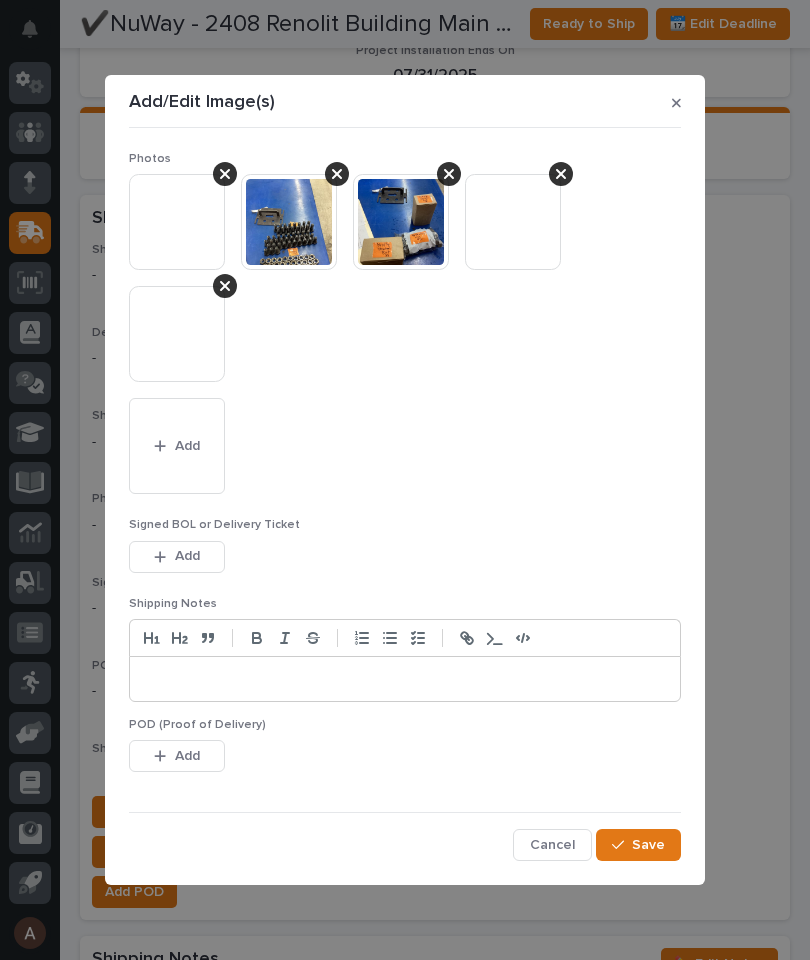 click on "Save" at bounding box center [638, 845] 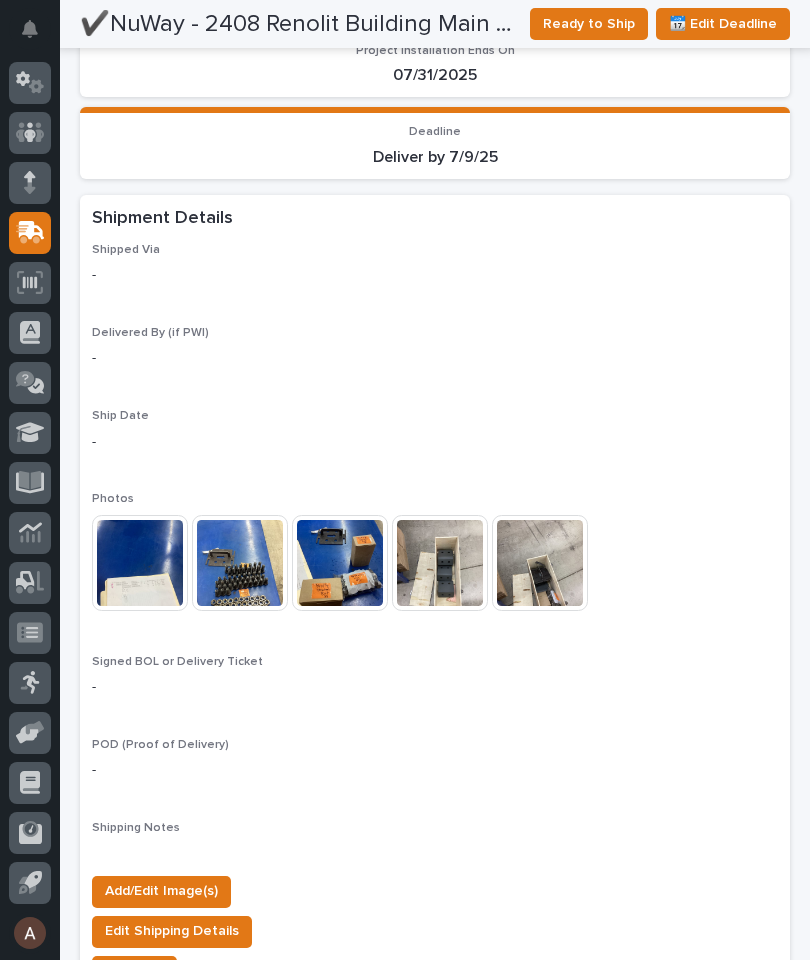 click on "Ready to Ship" at bounding box center [589, 24] 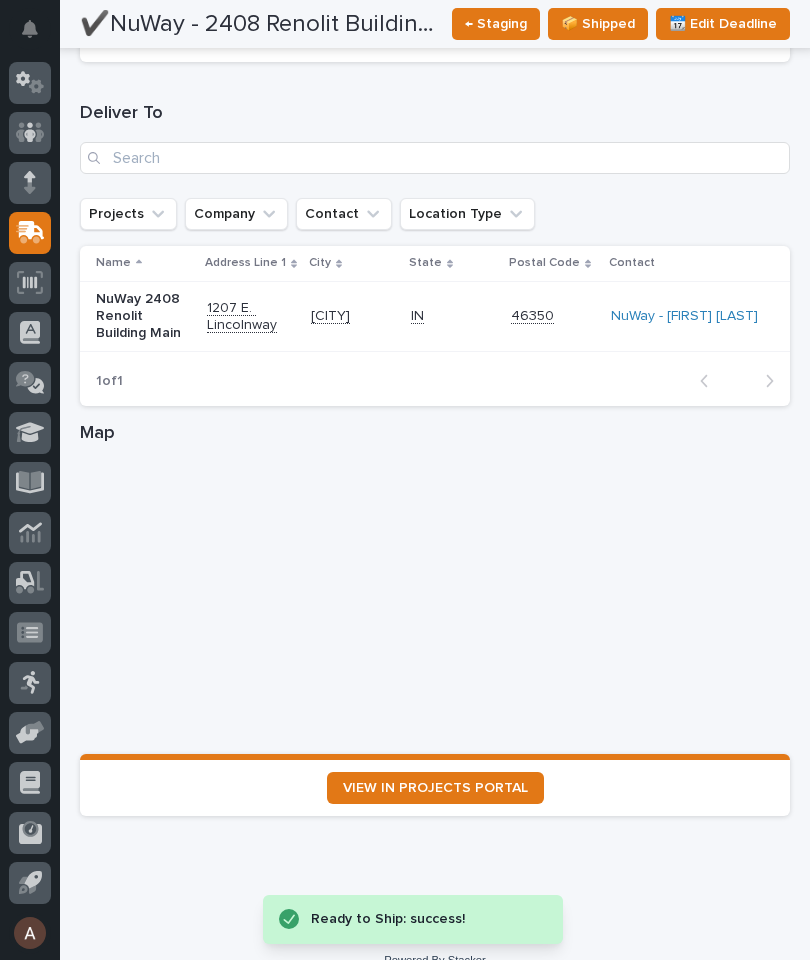 scroll, scrollTop: 2661, scrollLeft: 0, axis: vertical 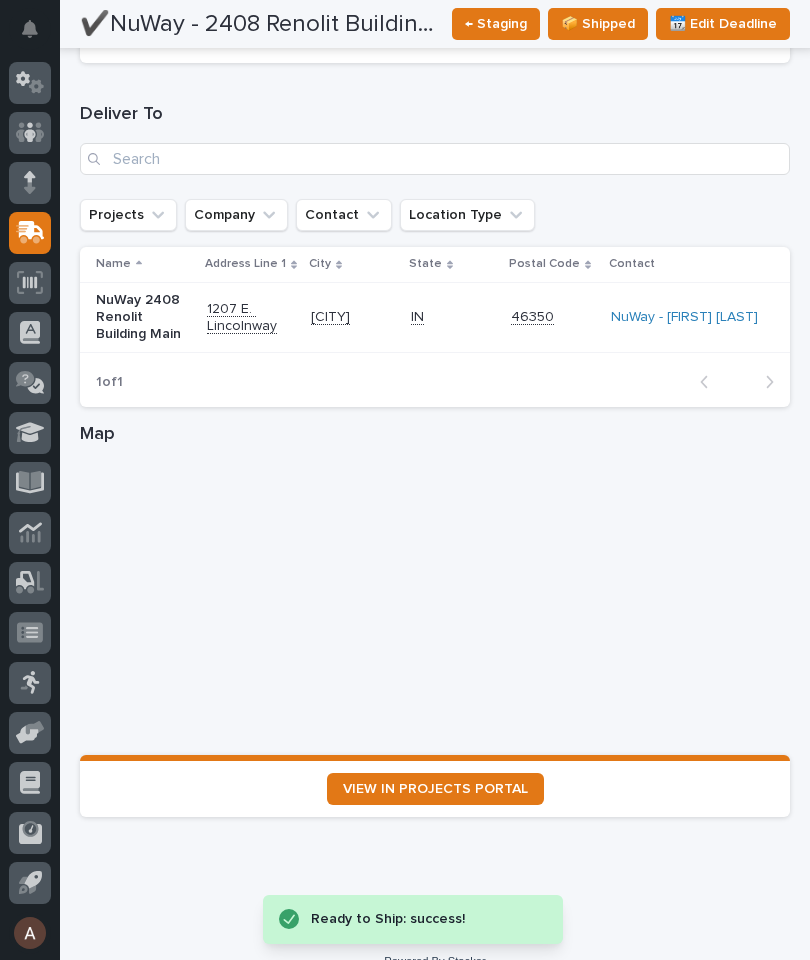 click on "VIEW IN PROJECTS PORTAL" at bounding box center [435, 789] 